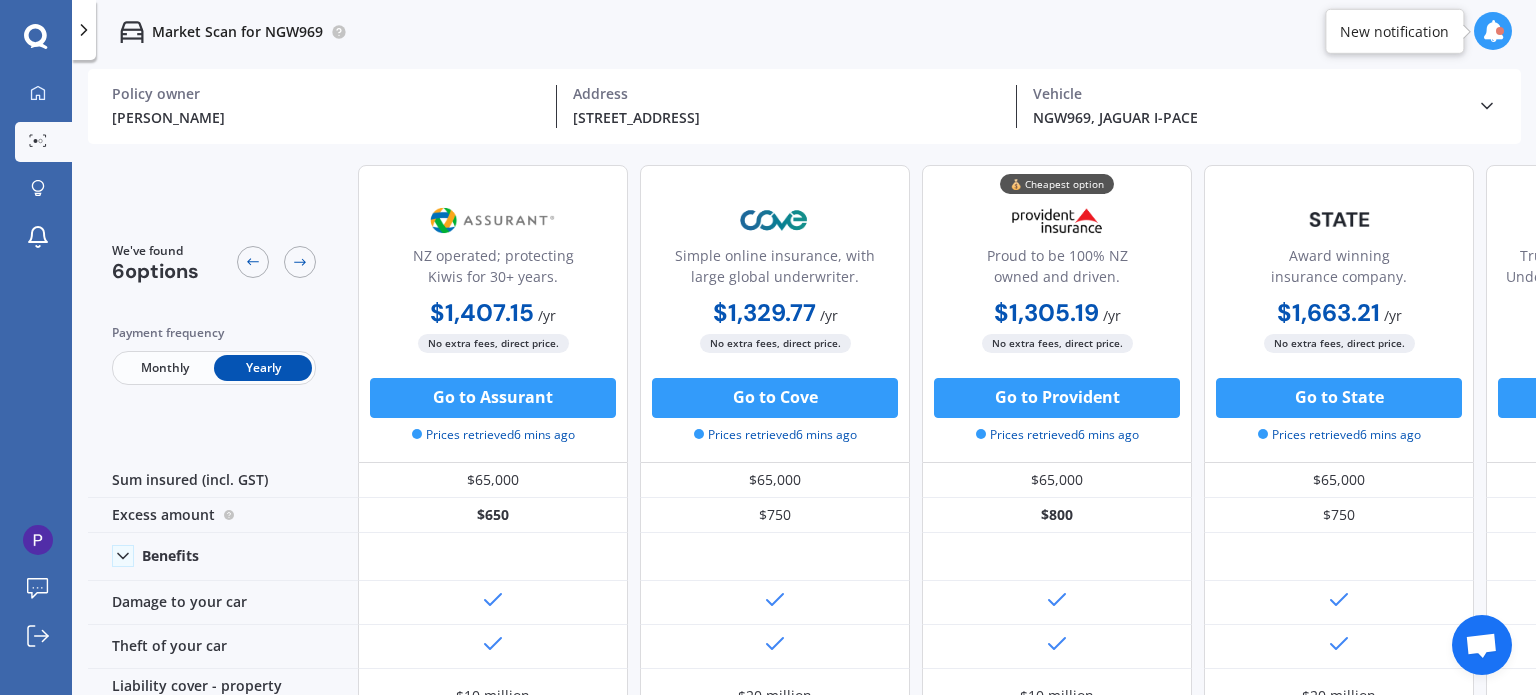 scroll, scrollTop: 0, scrollLeft: 0, axis: both 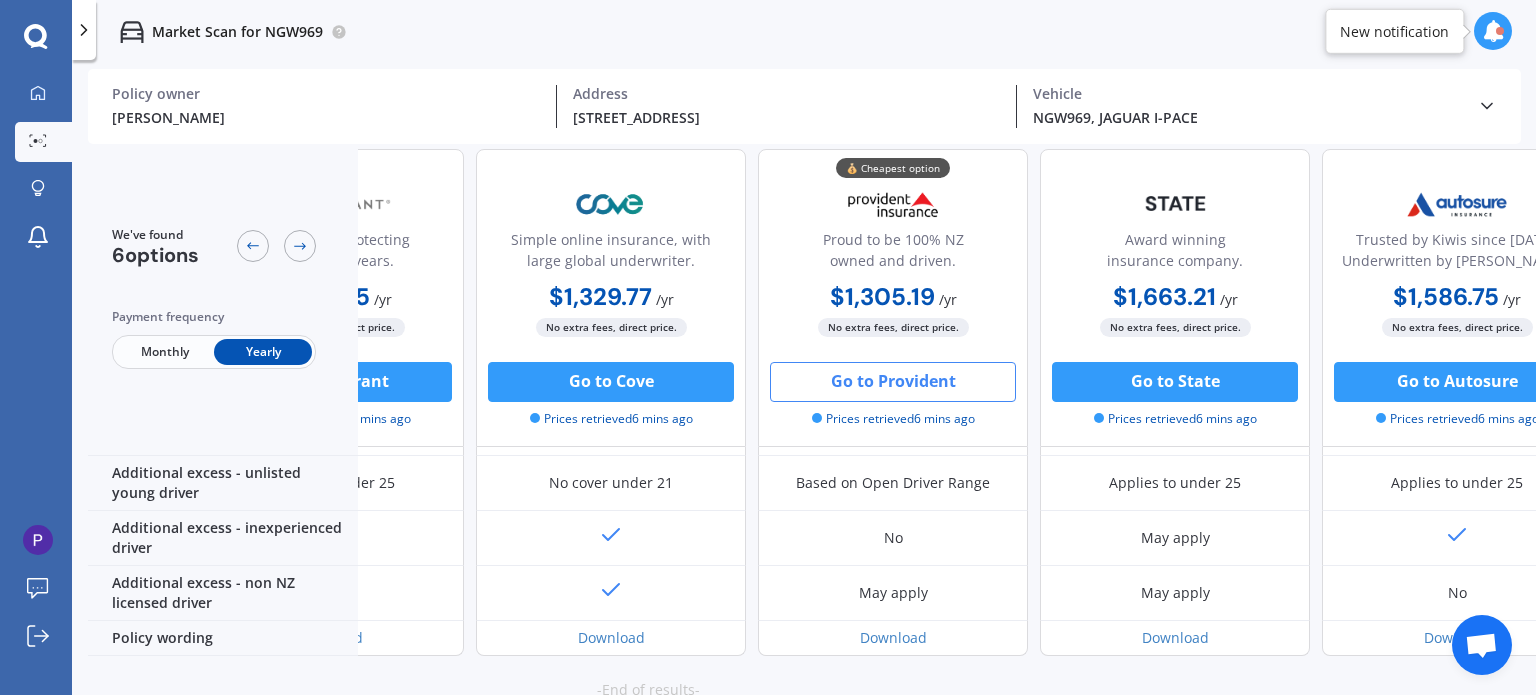 click on "Go to Provident" at bounding box center (893, 382) 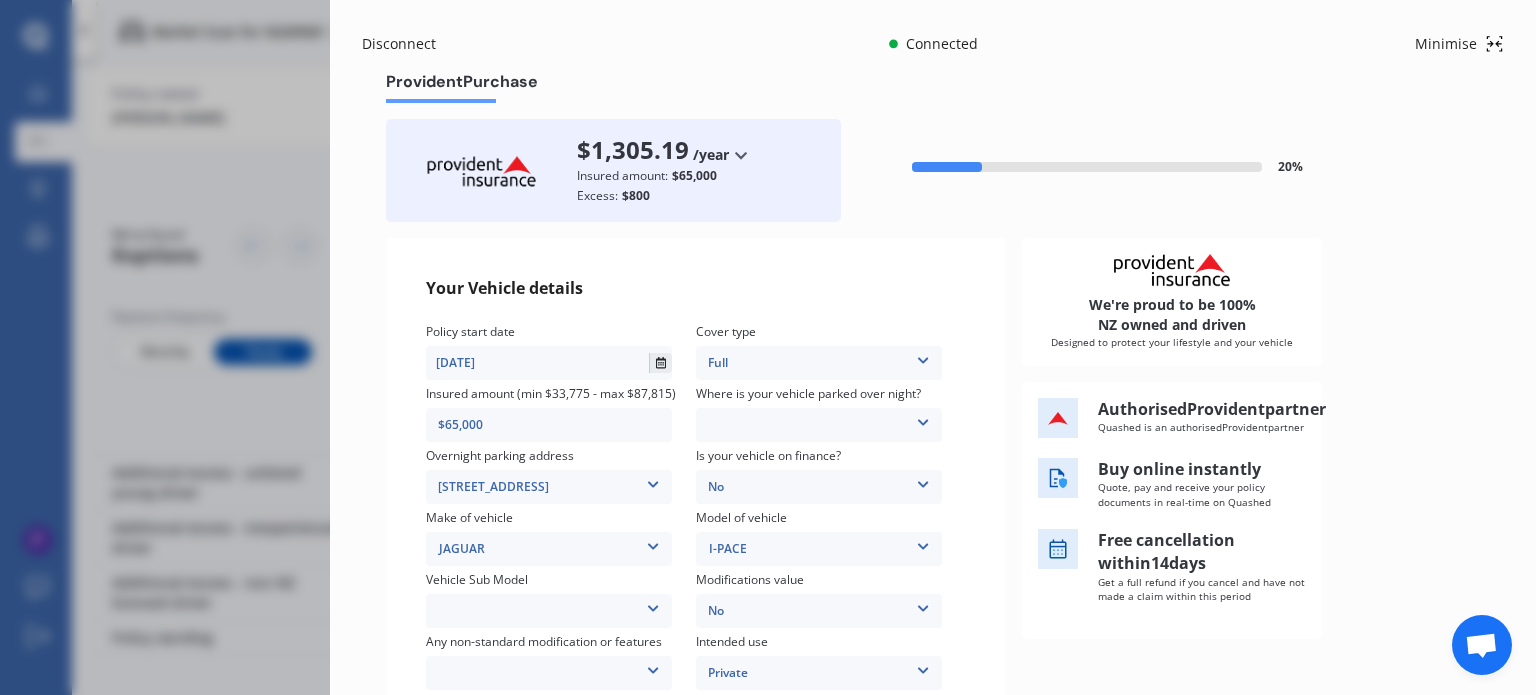 click 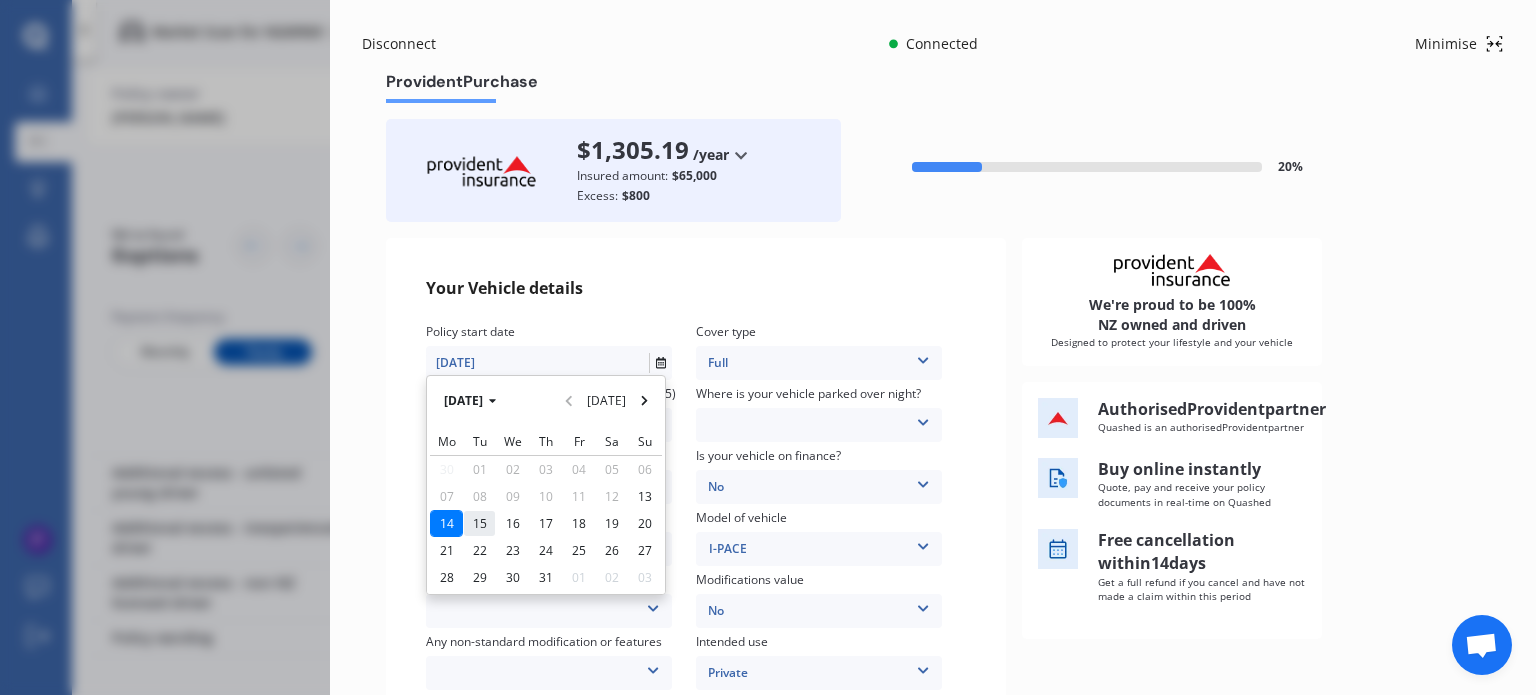 click on "15" at bounding box center [480, 523] 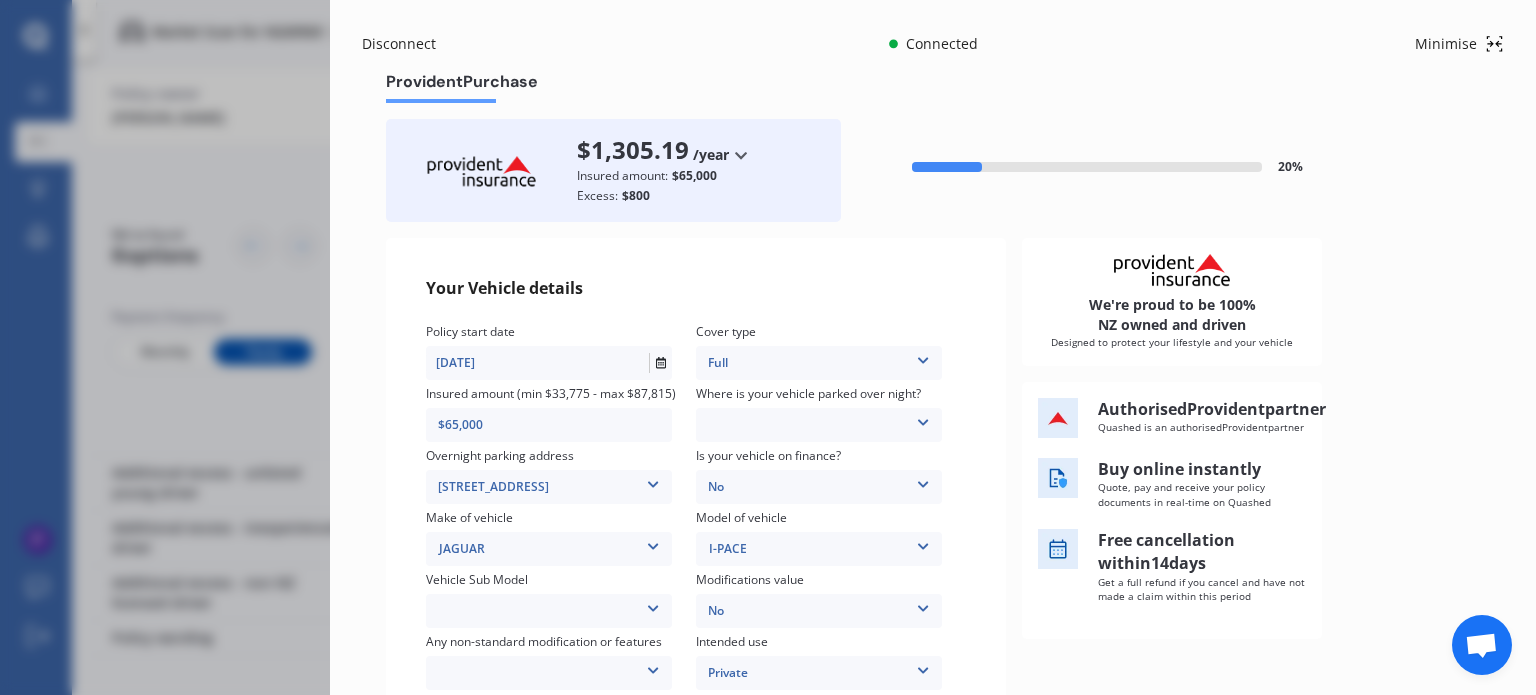 click on "Garage (fully enclosed) Off Street Parking Other" at bounding box center [819, 425] 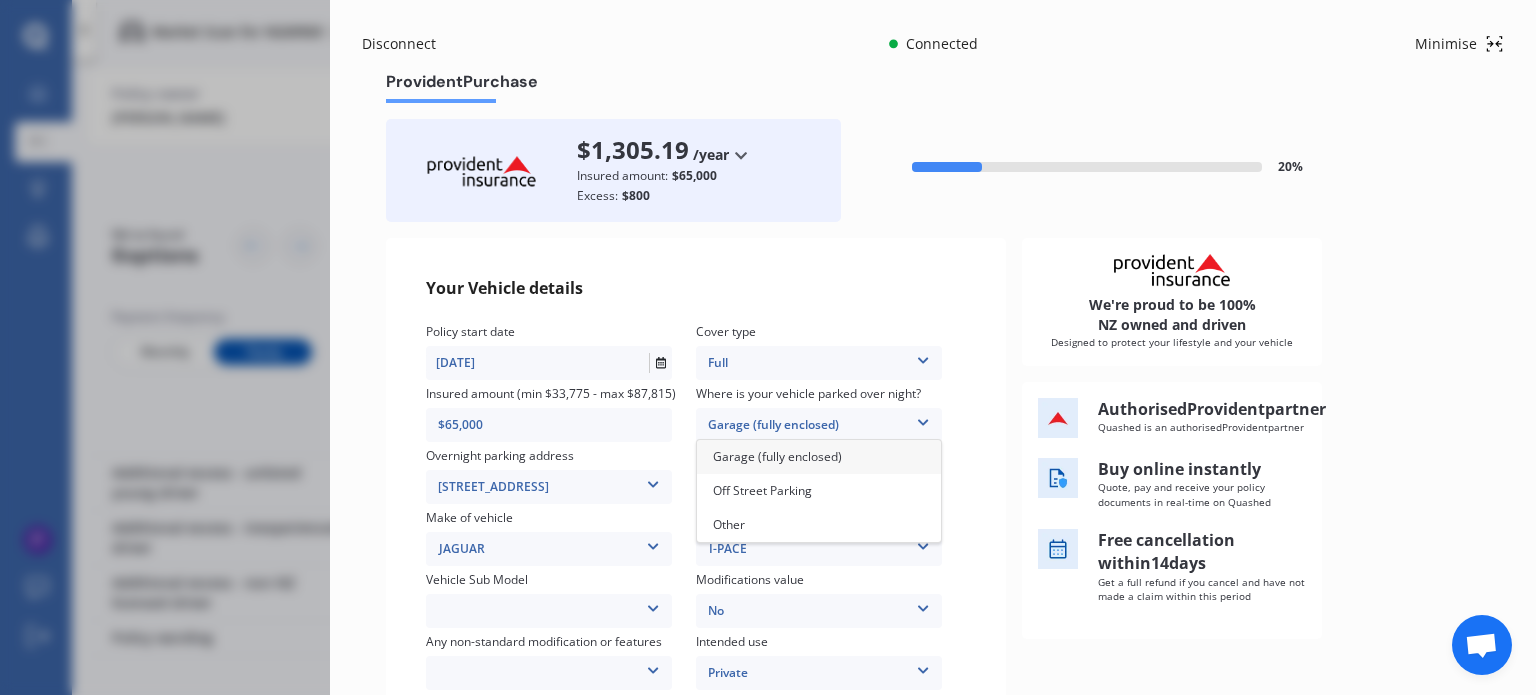 click on "Garage (fully enclosed)" at bounding box center (819, 457) 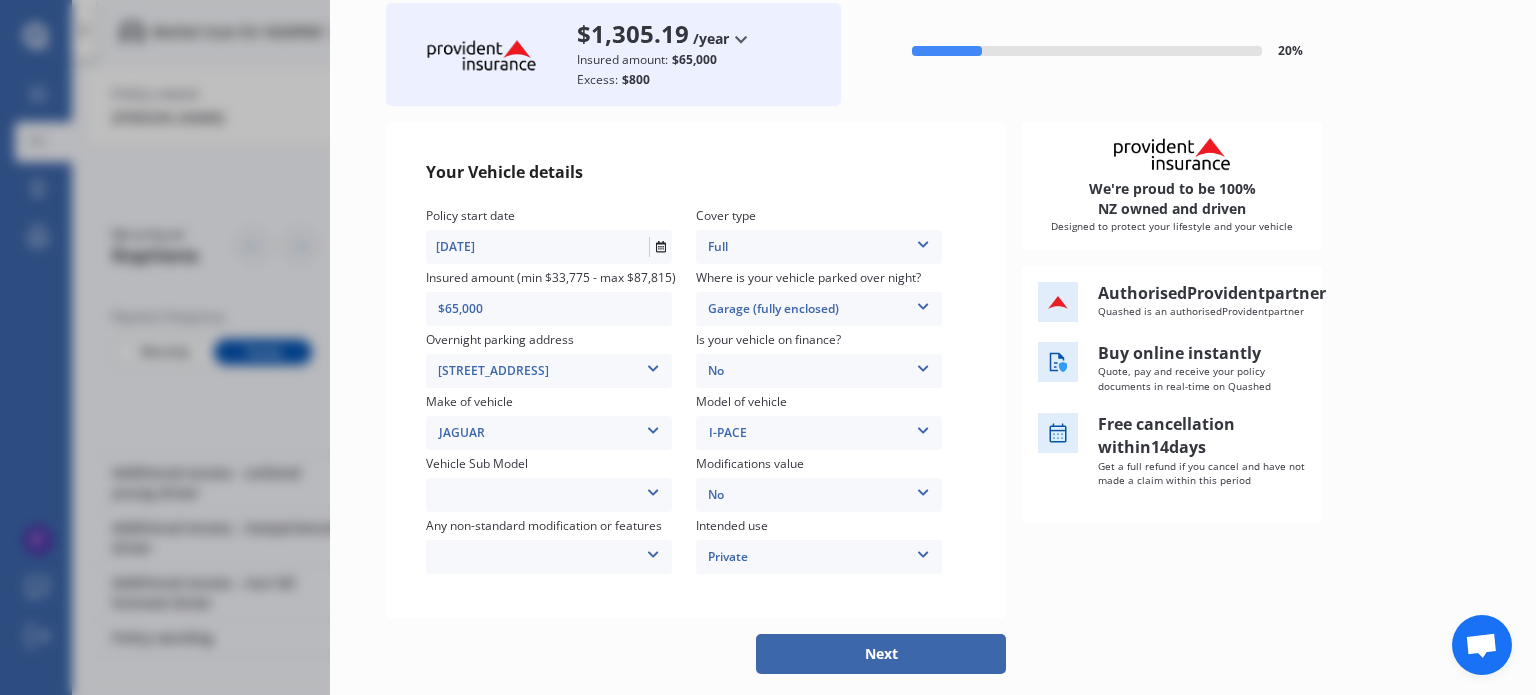 scroll, scrollTop: 125, scrollLeft: 0, axis: vertical 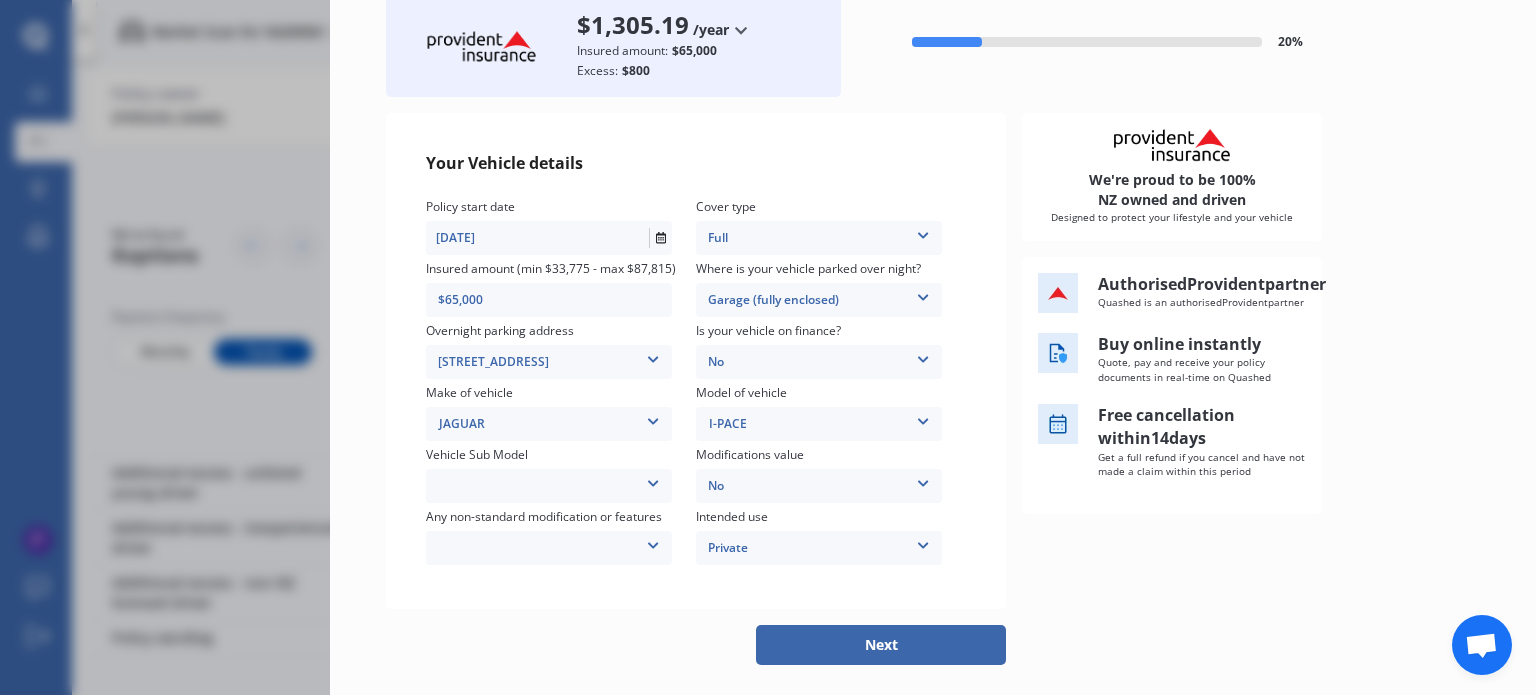 click at bounding box center [653, 480] 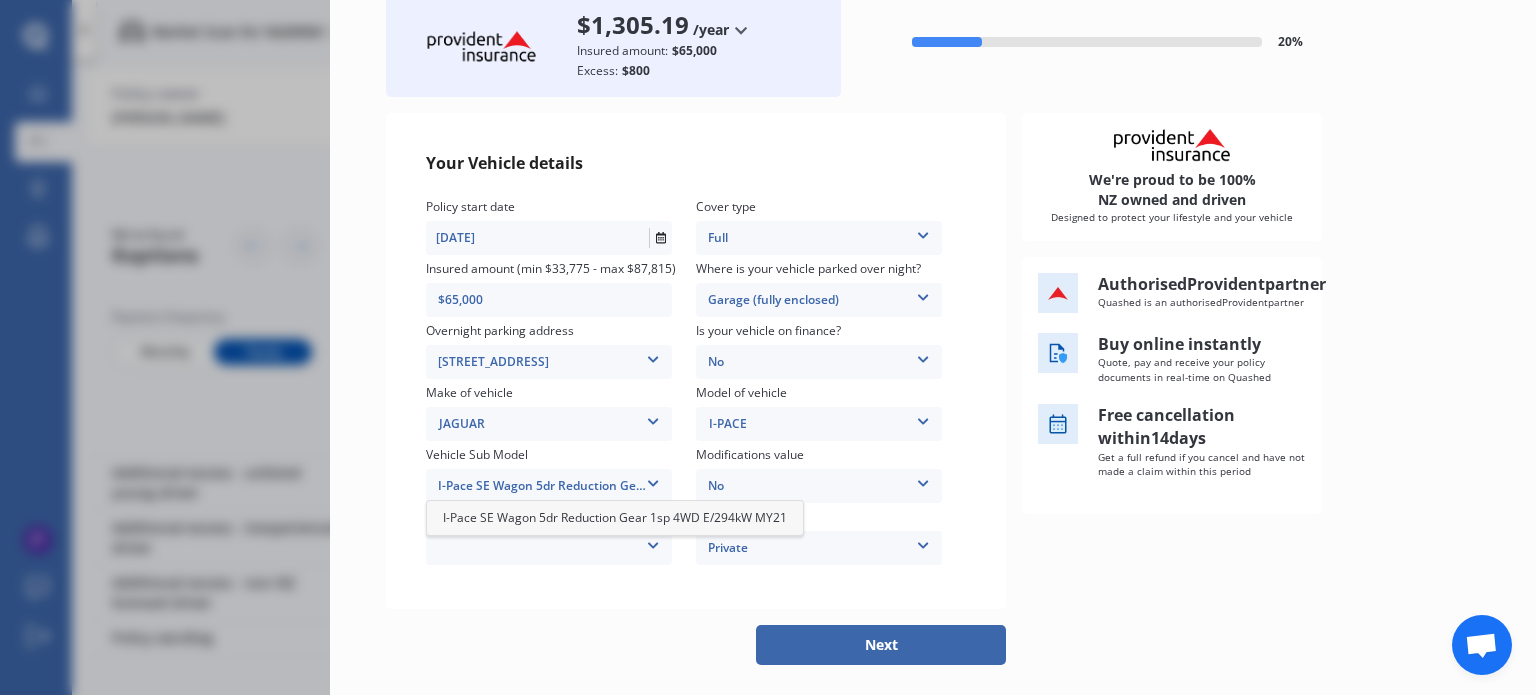 click on "I-Pace SE Wagon 5dr Reduction Gear 1sp 4WD E/294kW MY21" at bounding box center (615, 517) 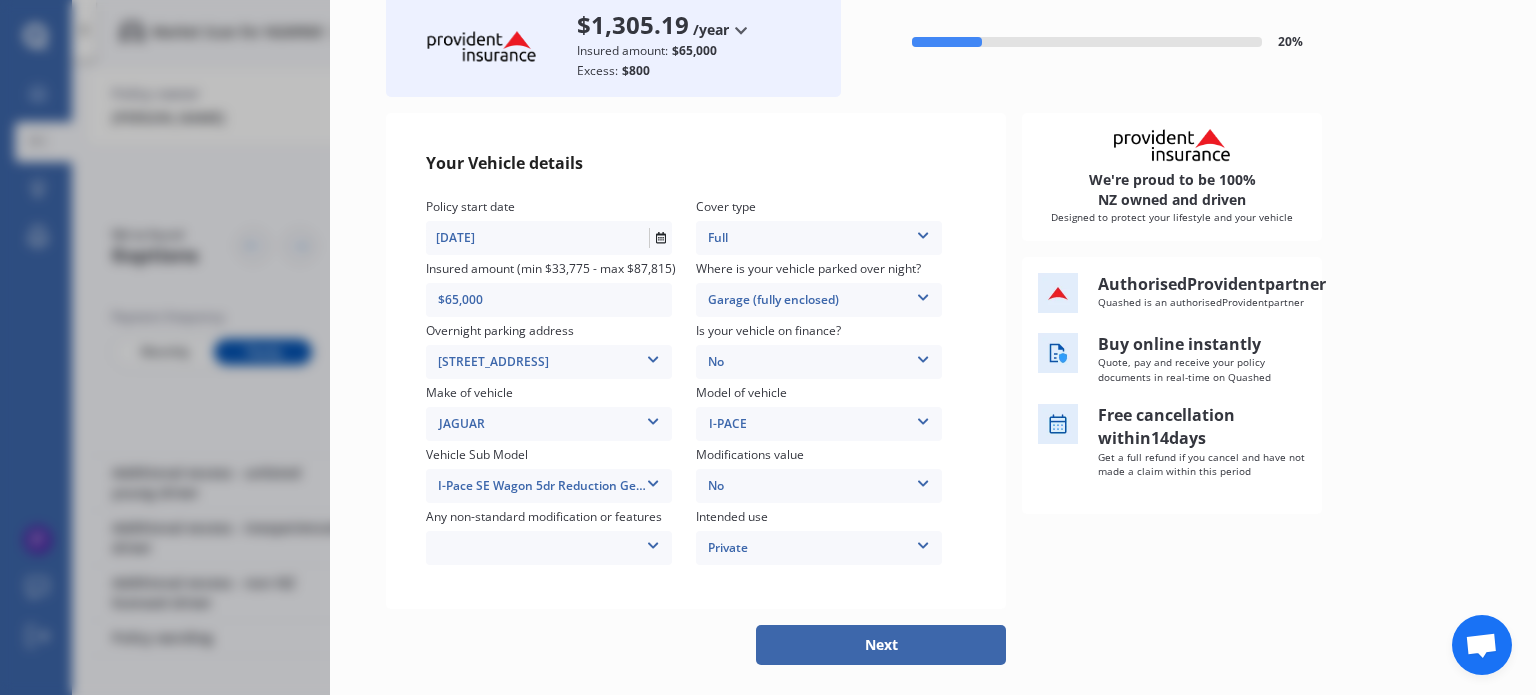 click at bounding box center (653, 542) 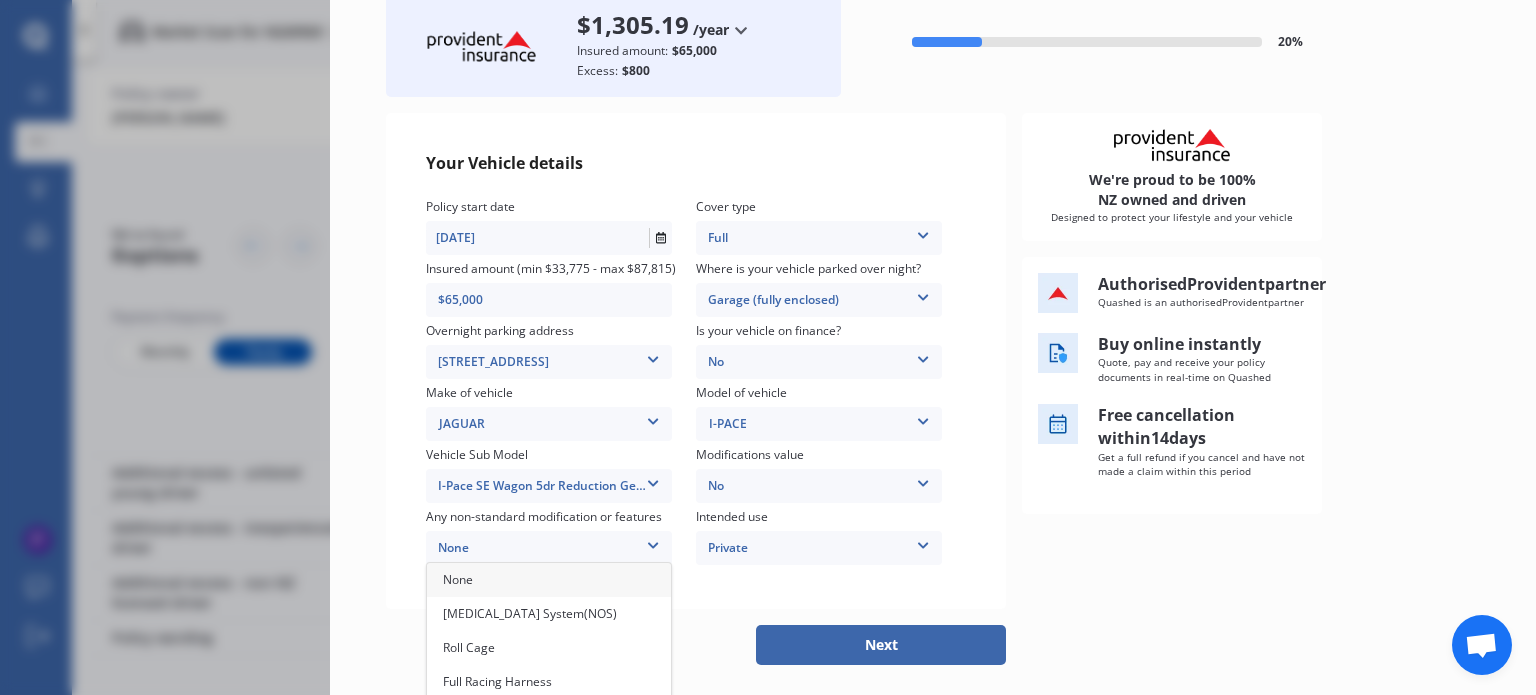 click on "None" at bounding box center (549, 580) 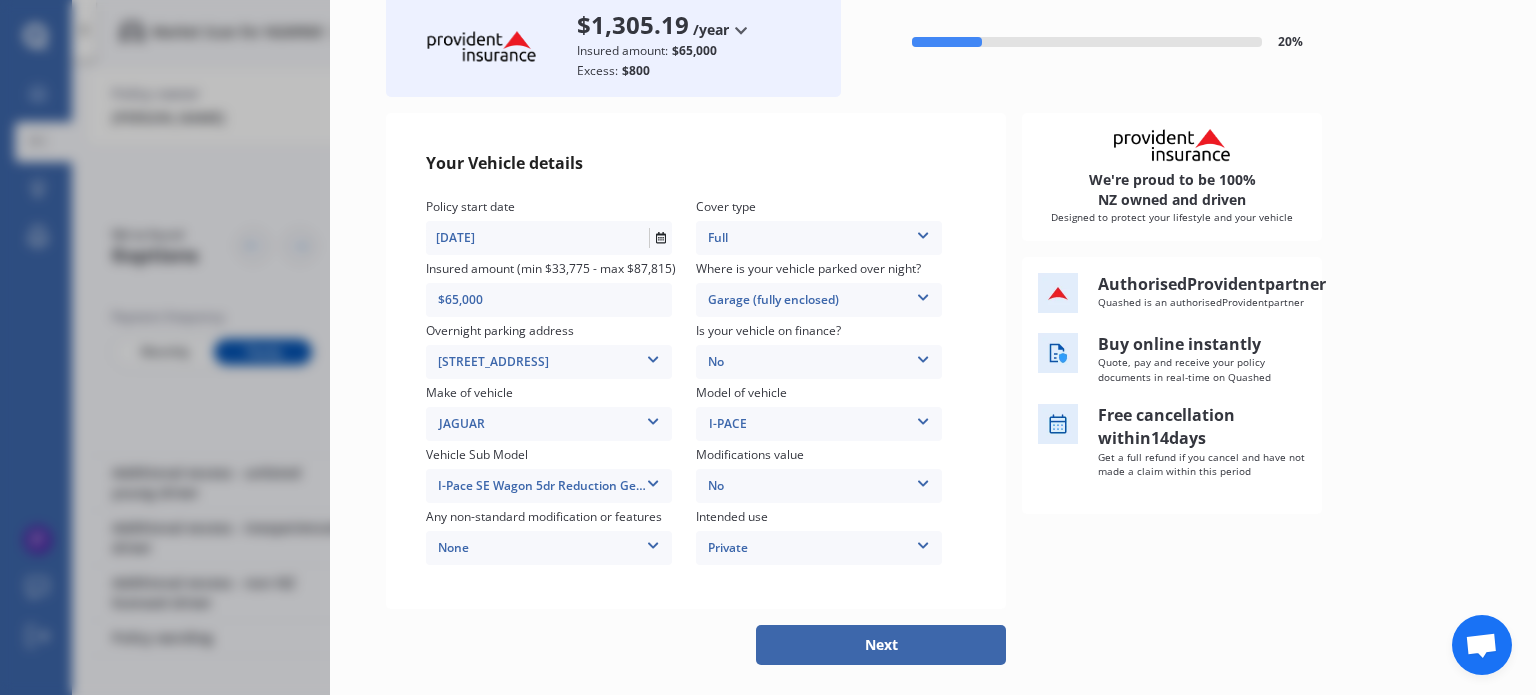 click on "Next" at bounding box center [881, 645] 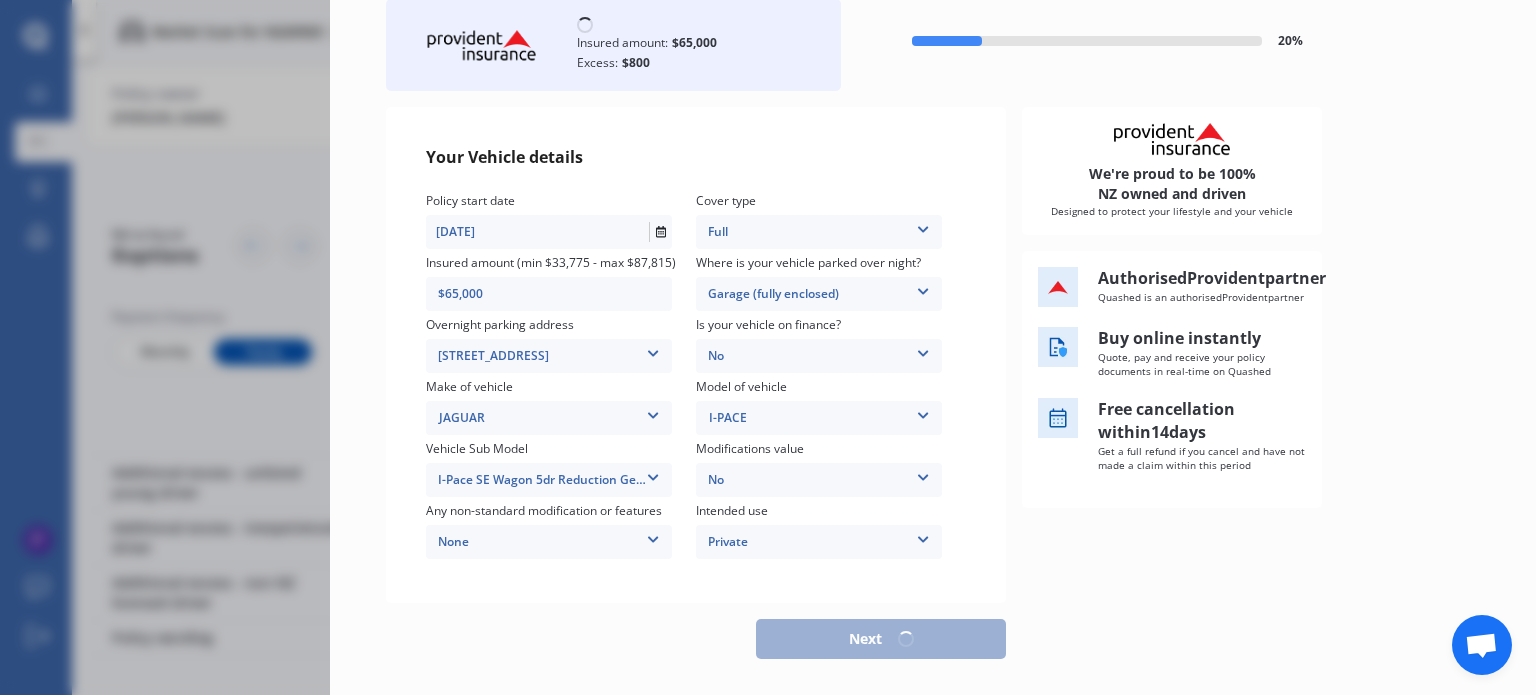 scroll, scrollTop: 125, scrollLeft: 0, axis: vertical 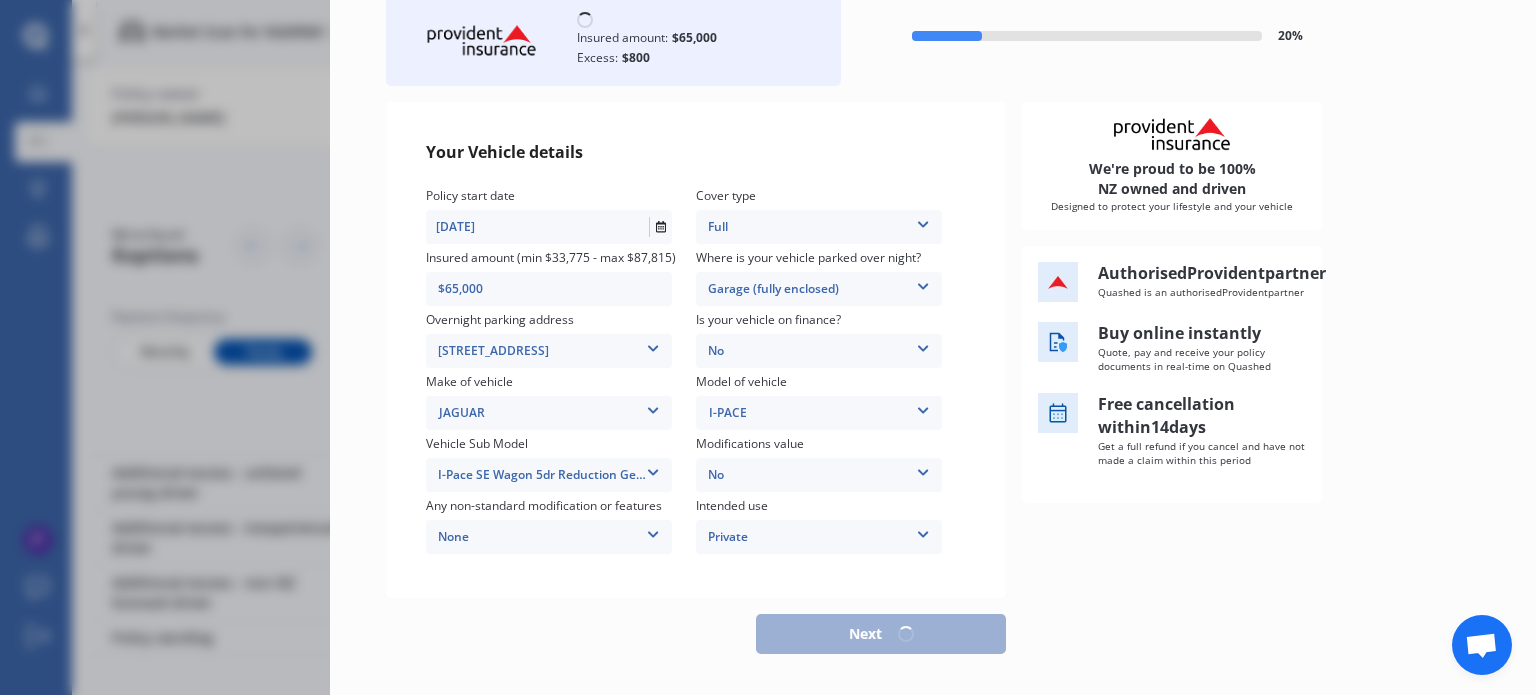 select on "10" 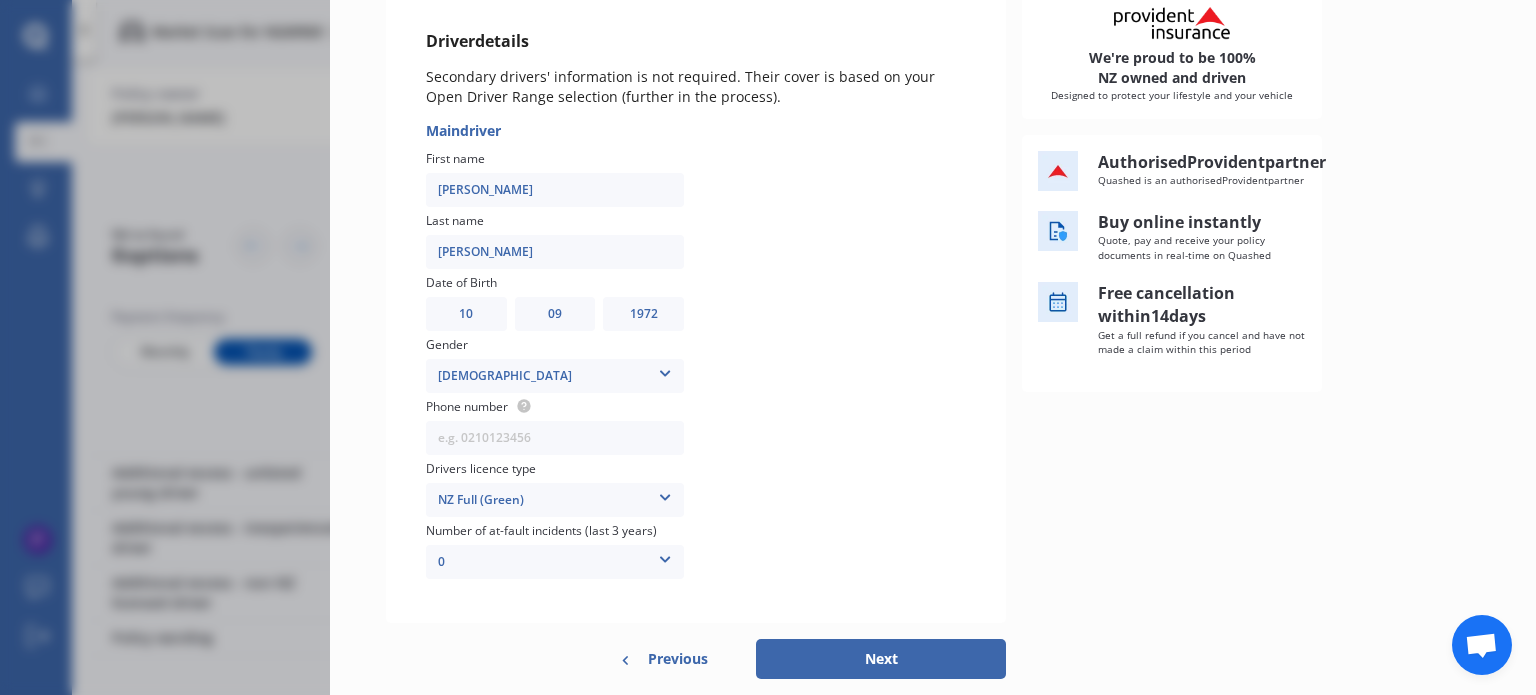 scroll, scrollTop: 248, scrollLeft: 0, axis: vertical 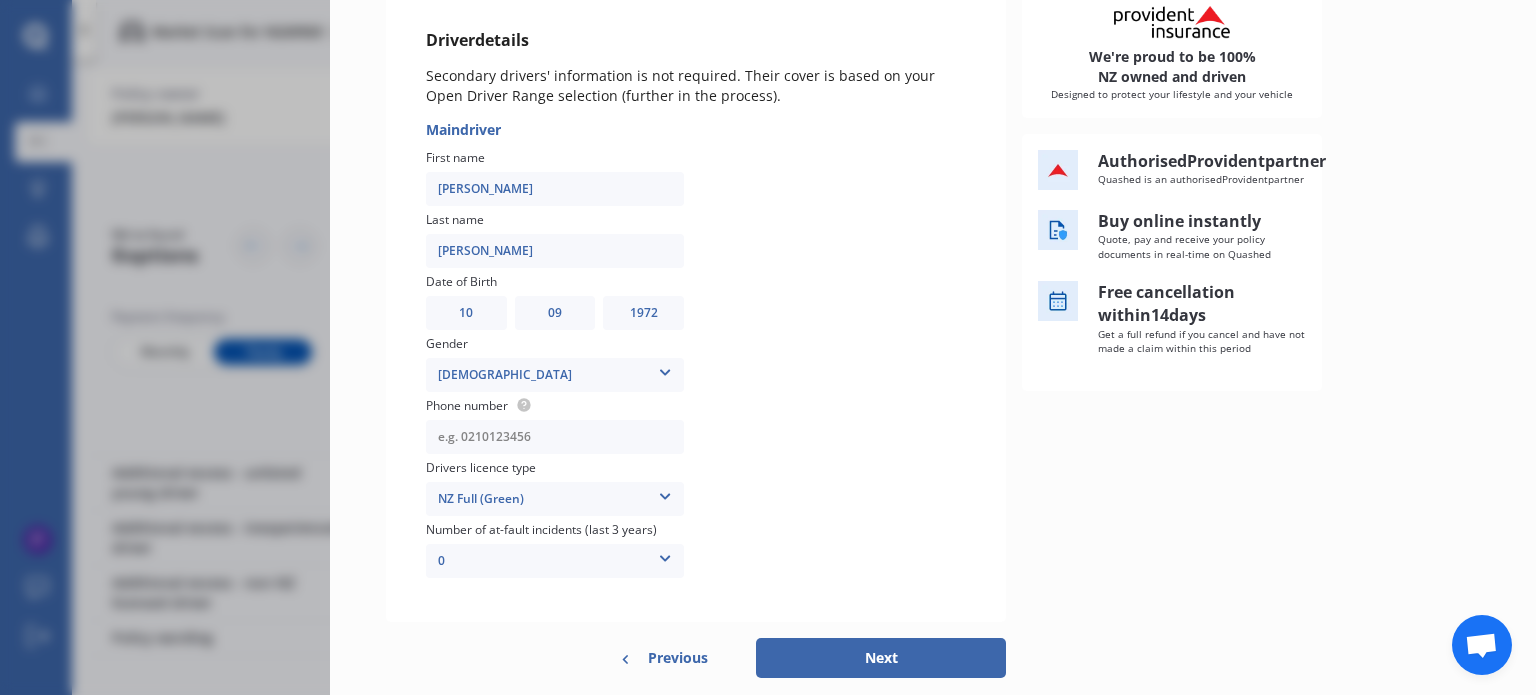 click at bounding box center [555, 437] 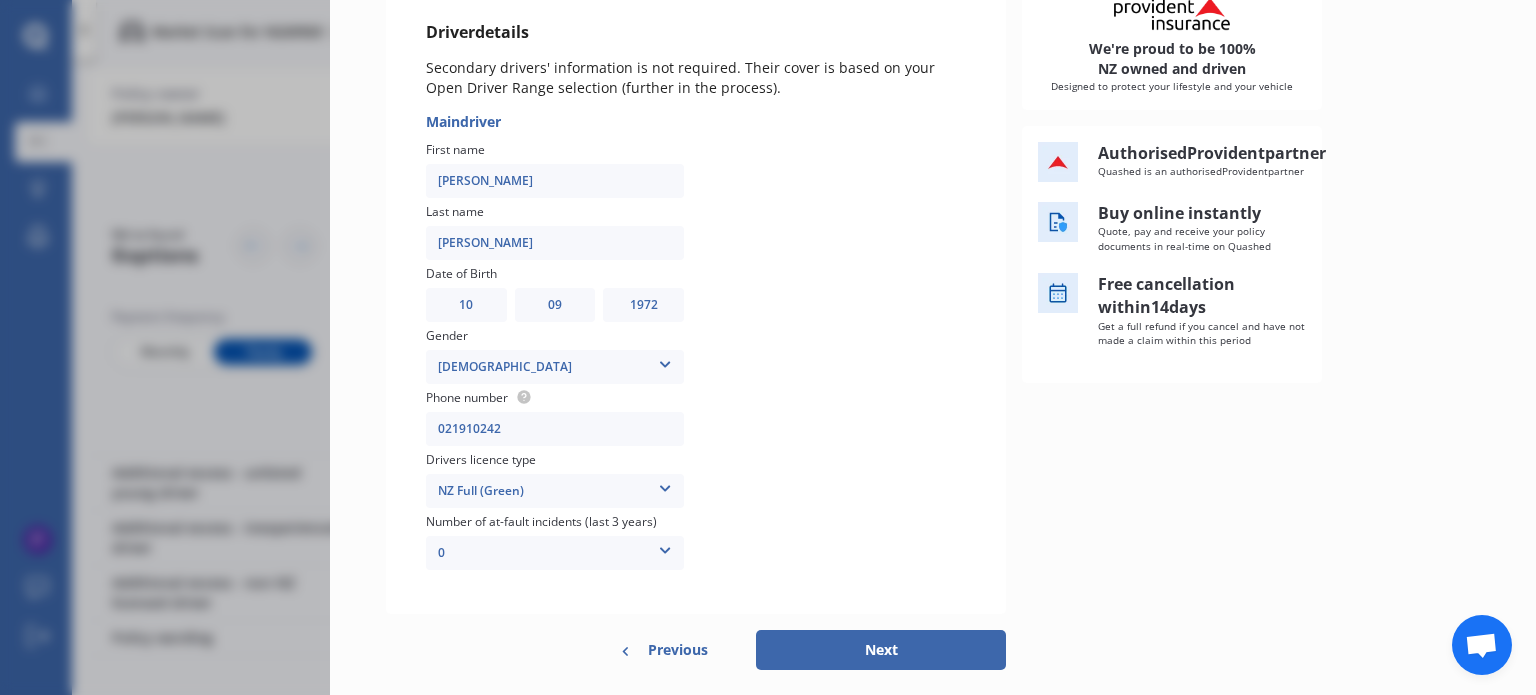 scroll, scrollTop: 311, scrollLeft: 0, axis: vertical 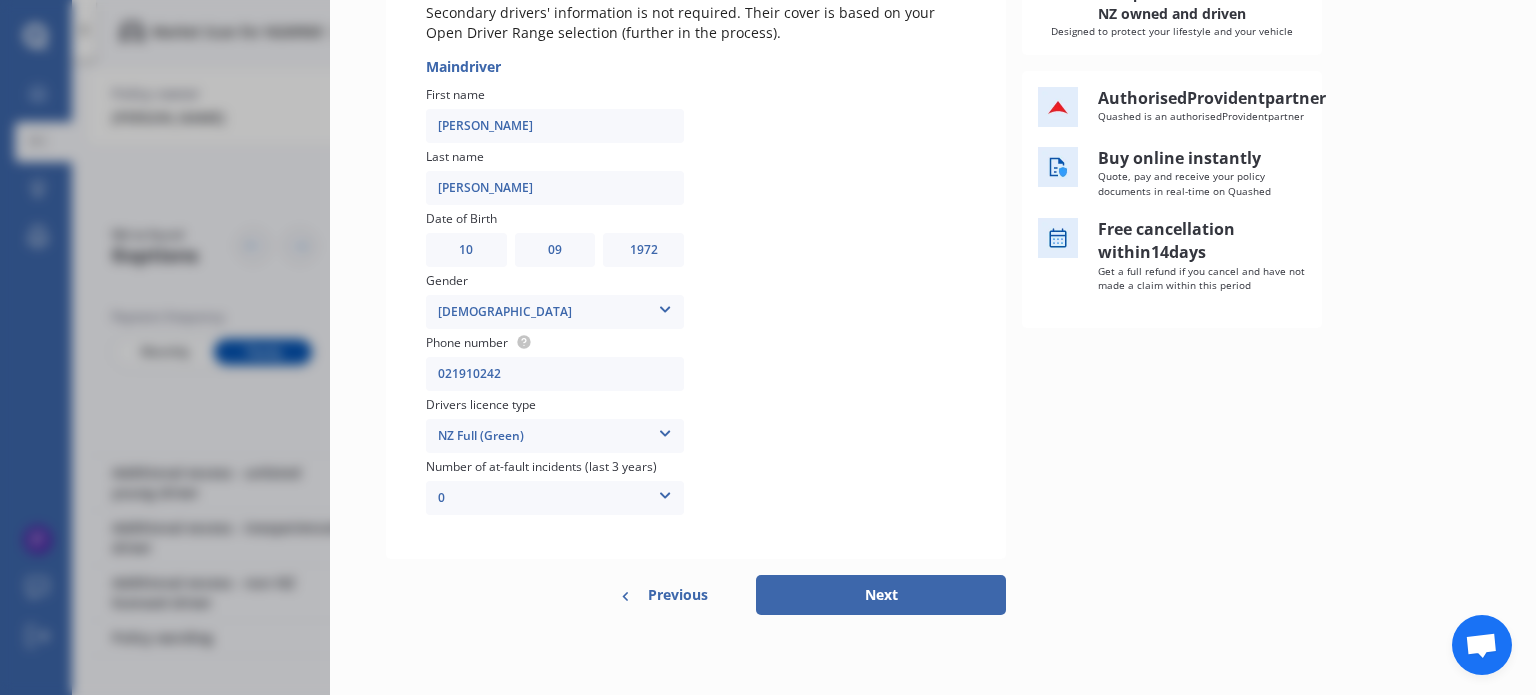 type on "021910242" 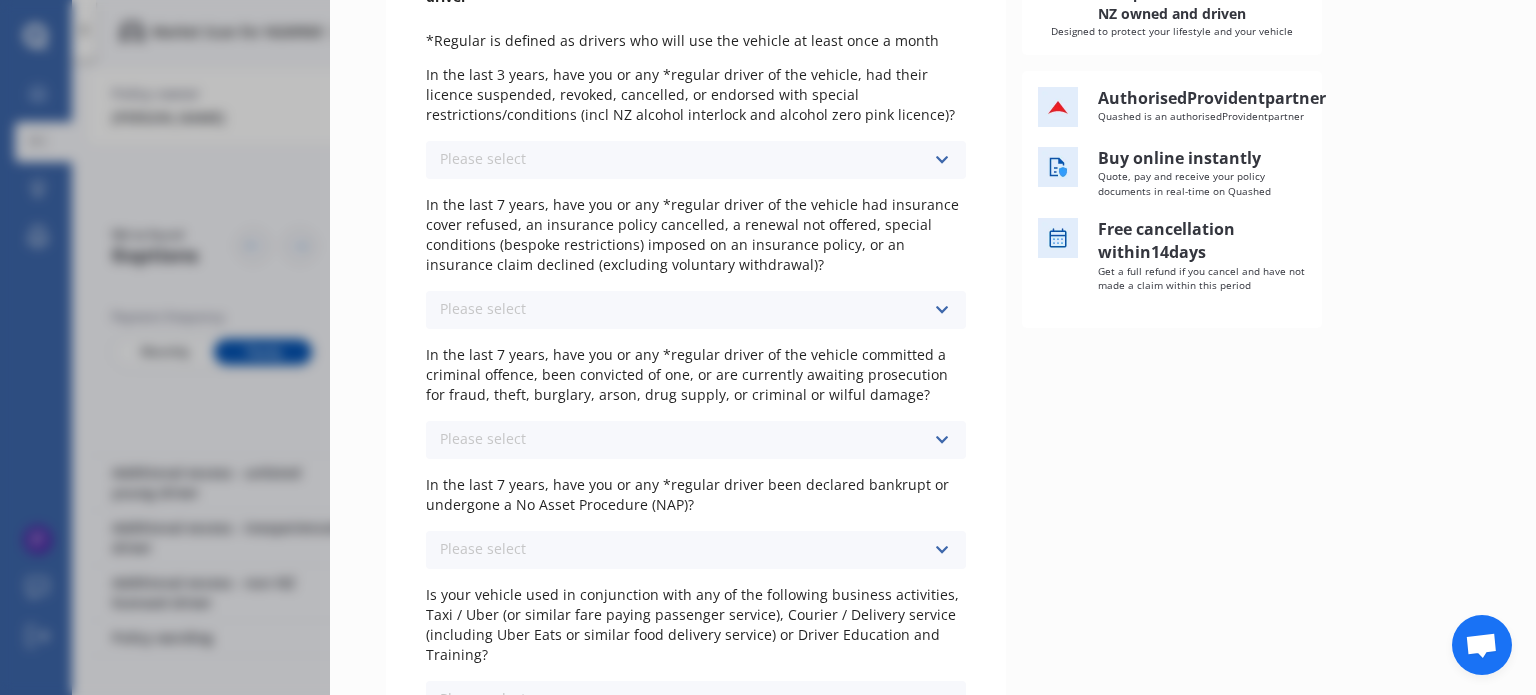 scroll, scrollTop: 0, scrollLeft: 0, axis: both 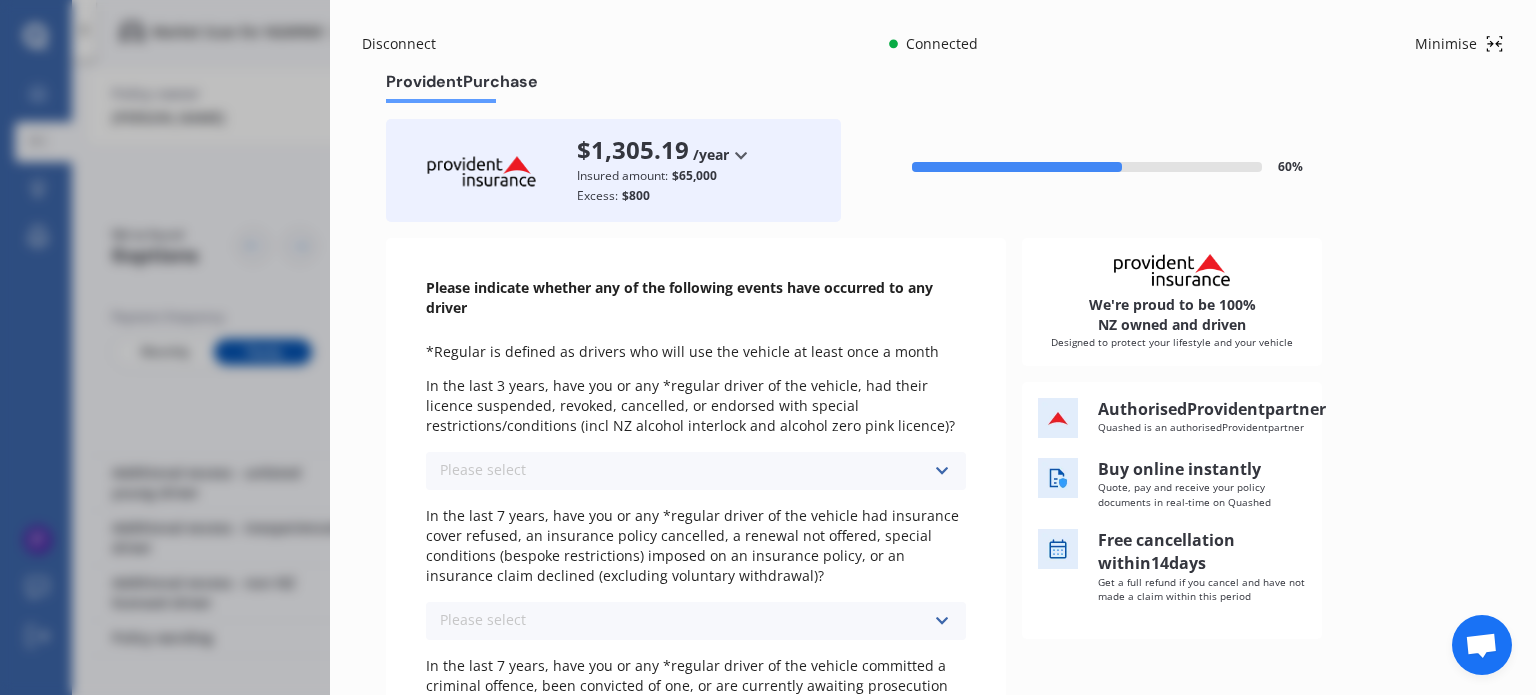 click at bounding box center (941, 471) 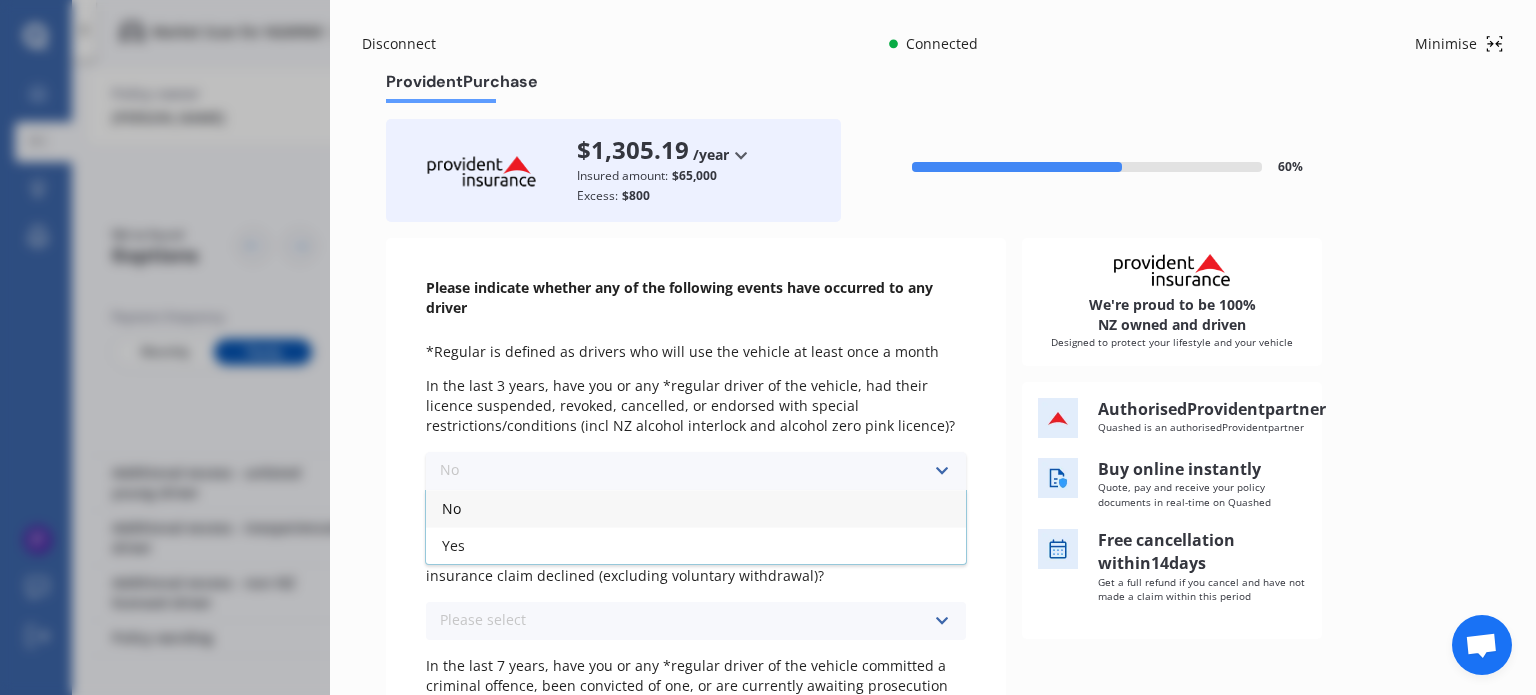 click on "No" at bounding box center (696, 508) 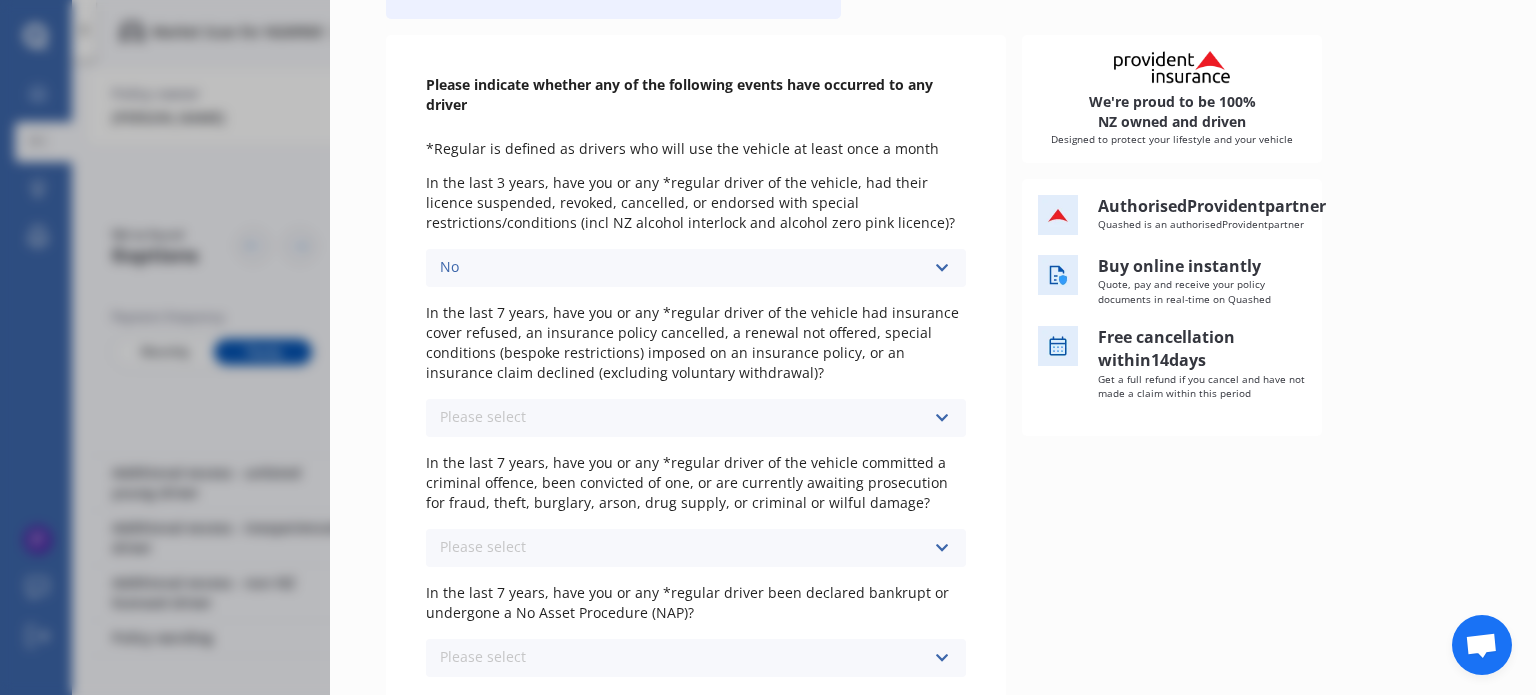 scroll, scrollTop: 210, scrollLeft: 0, axis: vertical 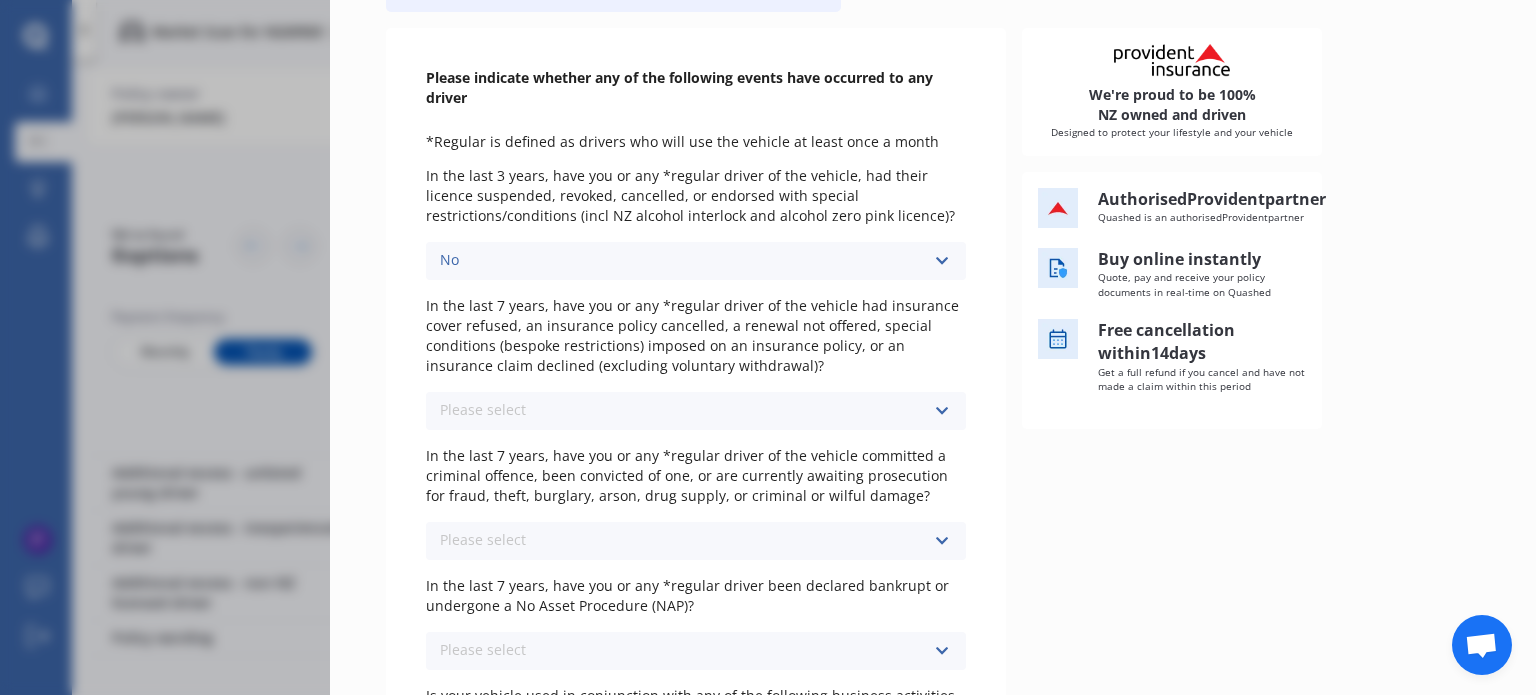 click at bounding box center (941, 411) 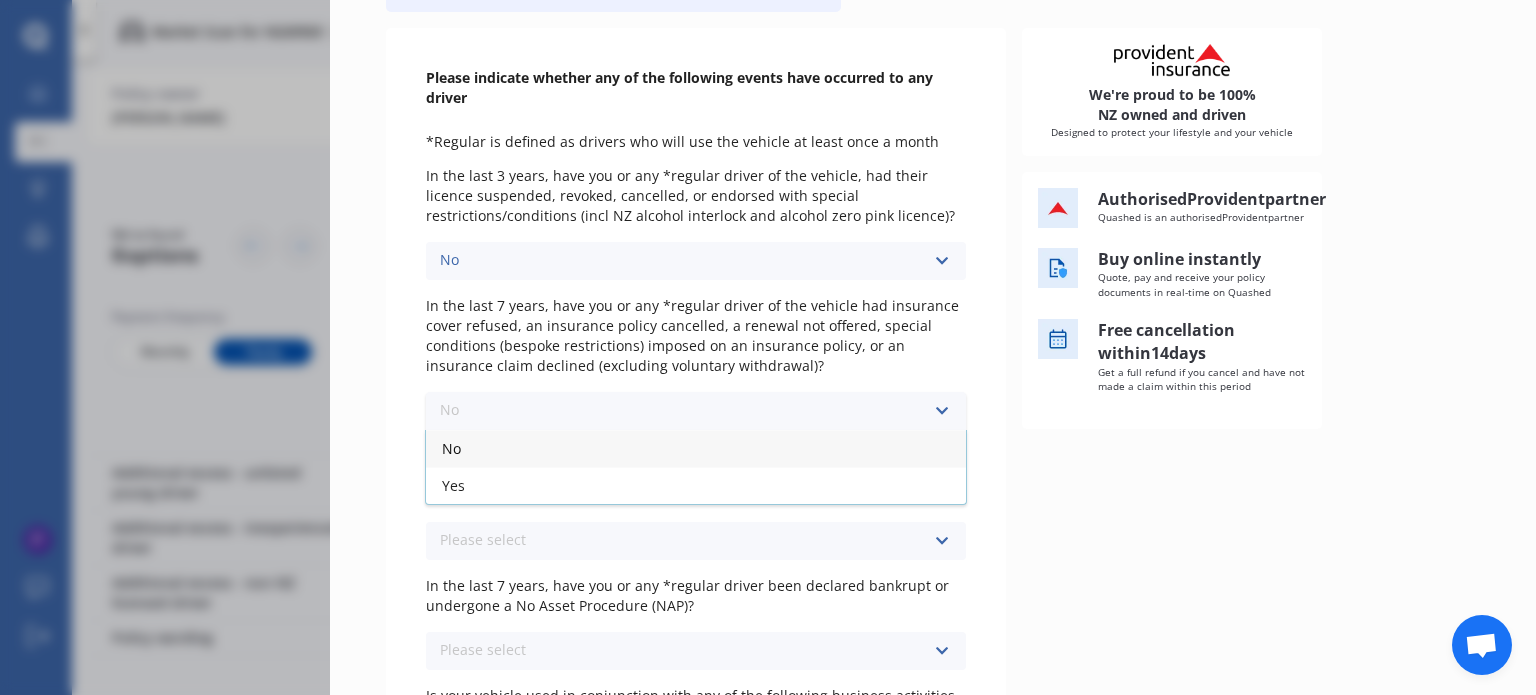 click on "No" at bounding box center (696, 448) 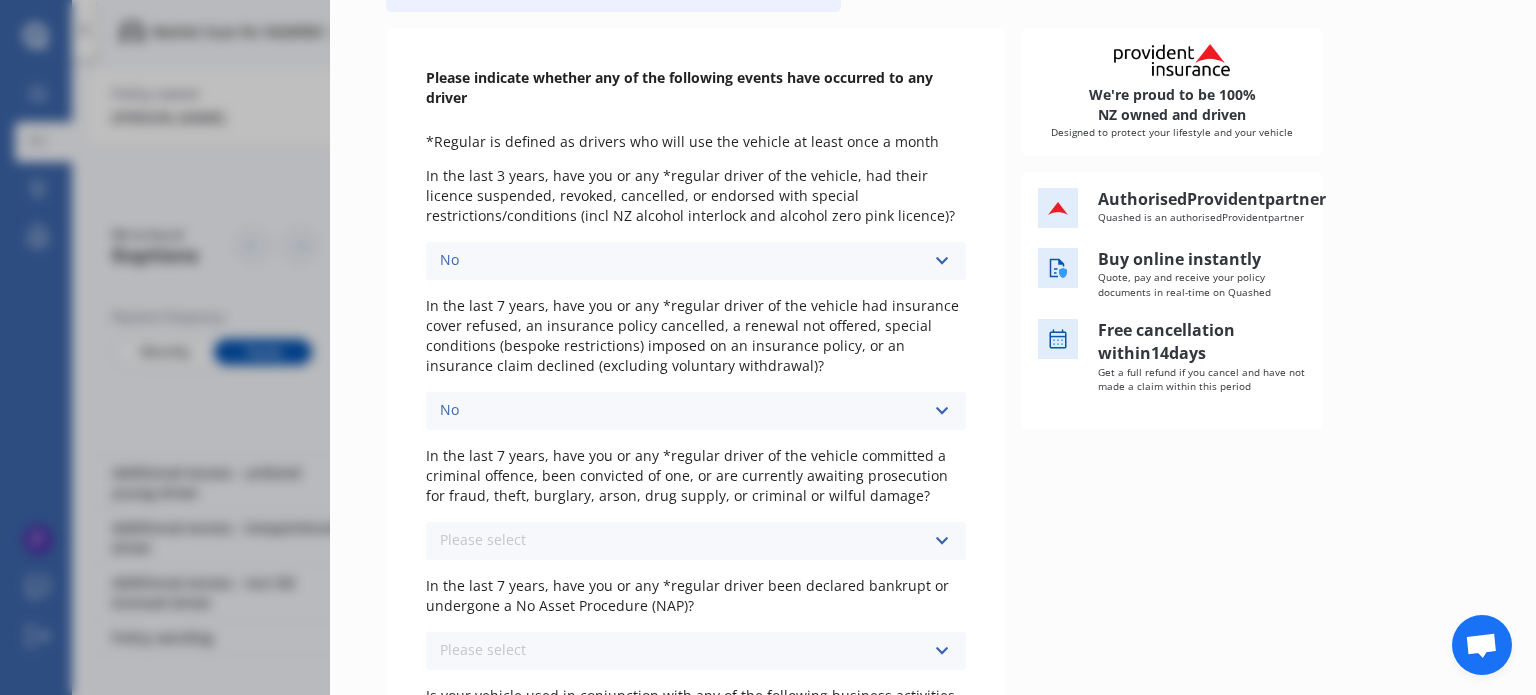 click at bounding box center [941, 541] 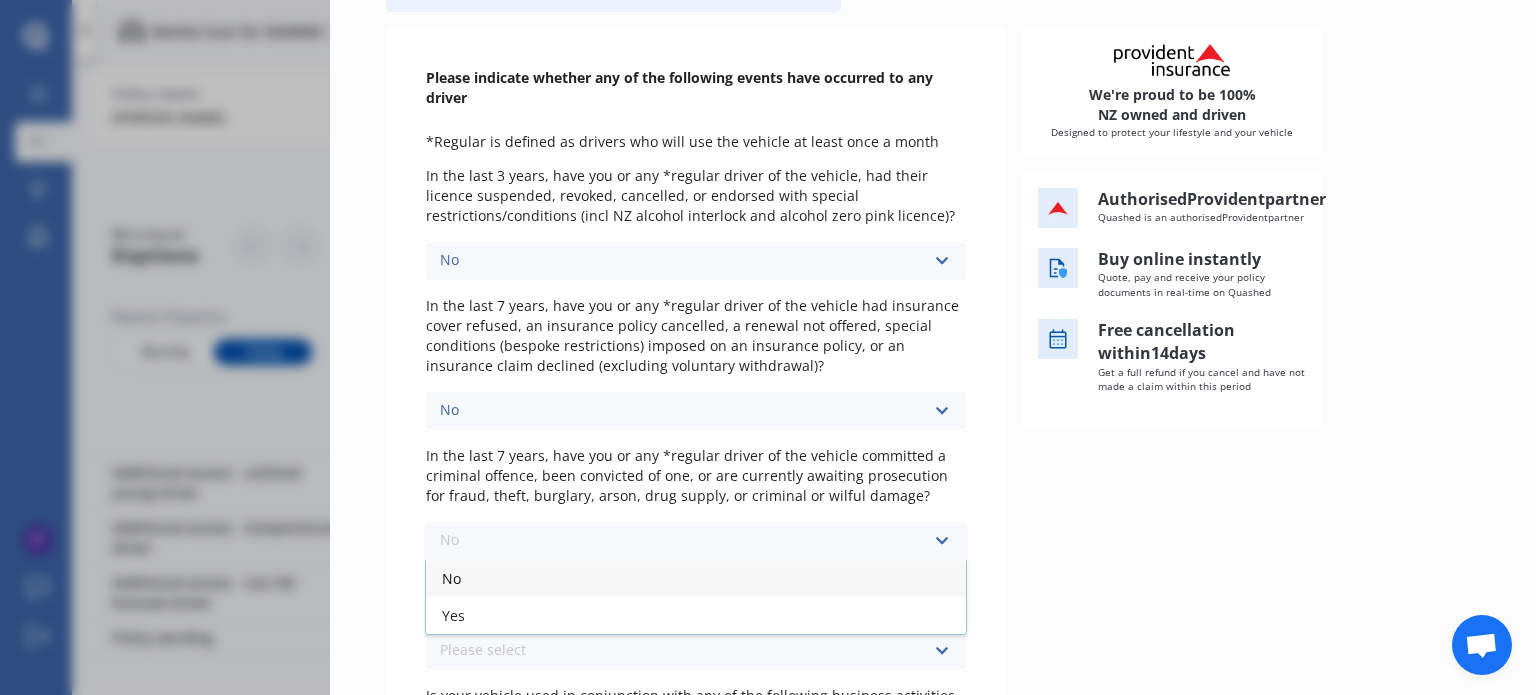 click on "No" at bounding box center (696, 578) 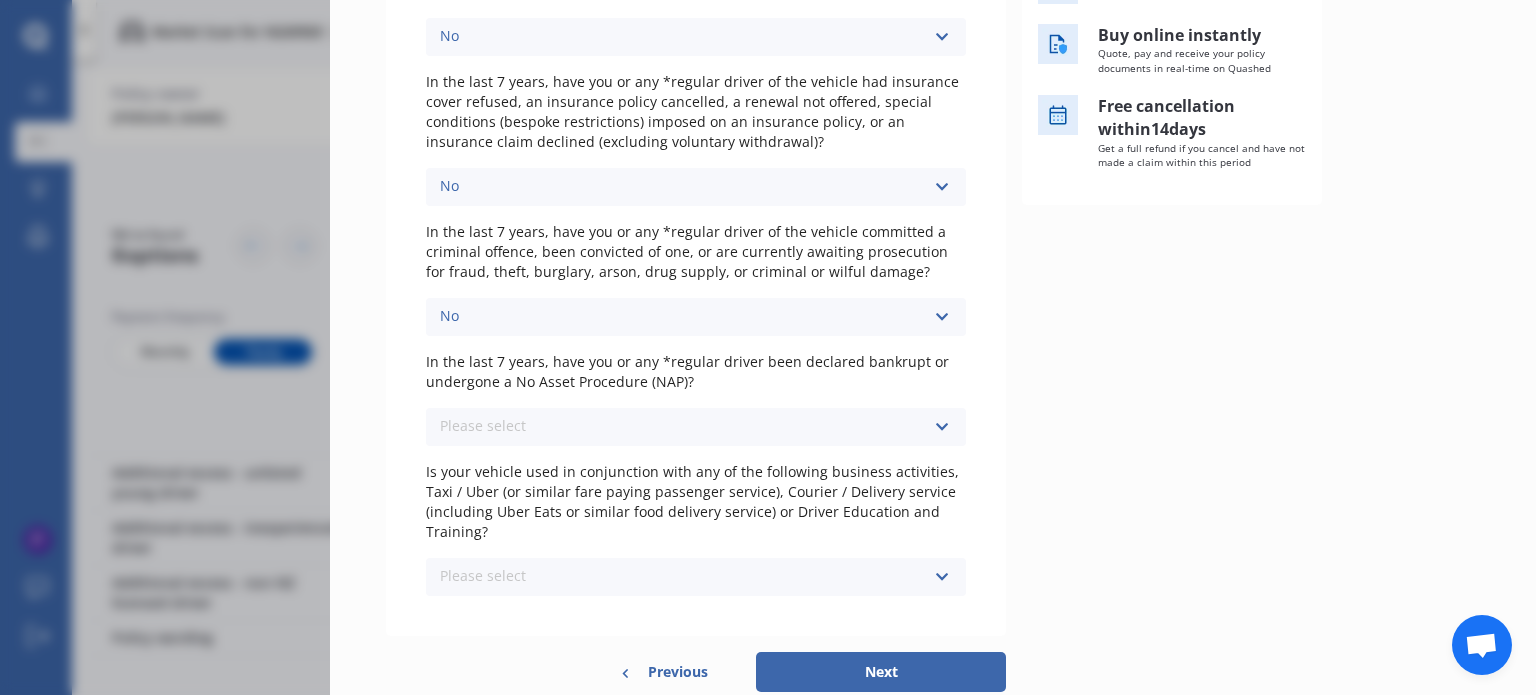 scroll, scrollTop: 511, scrollLeft: 0, axis: vertical 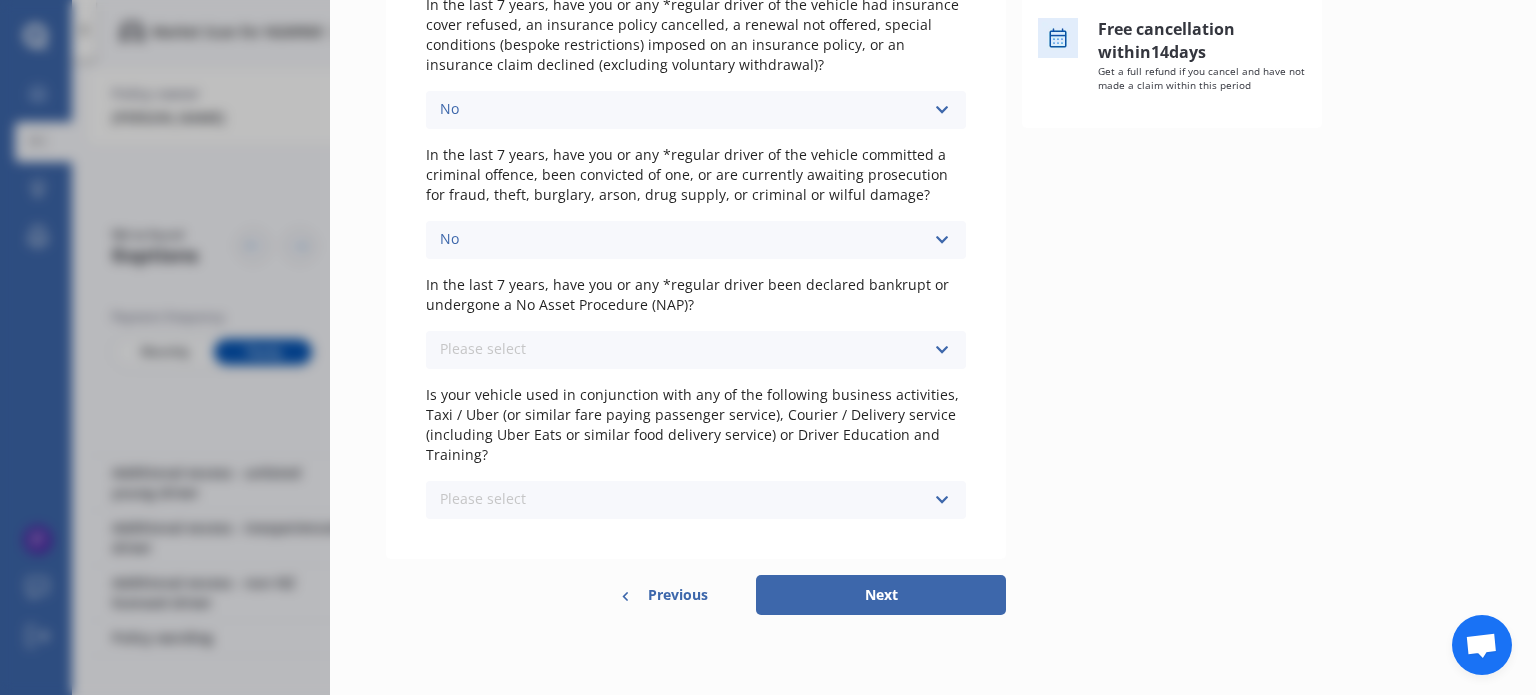click at bounding box center [941, 350] 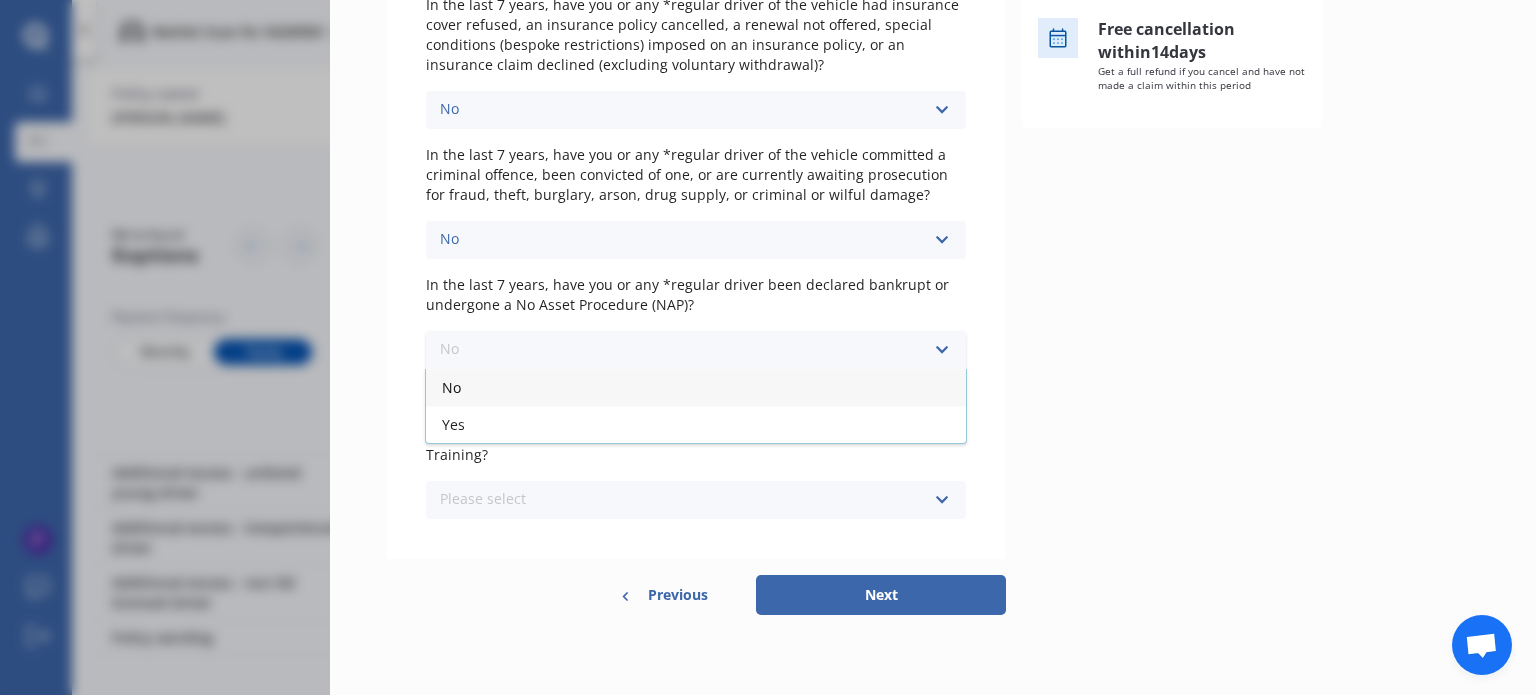 click on "No" at bounding box center (696, 387) 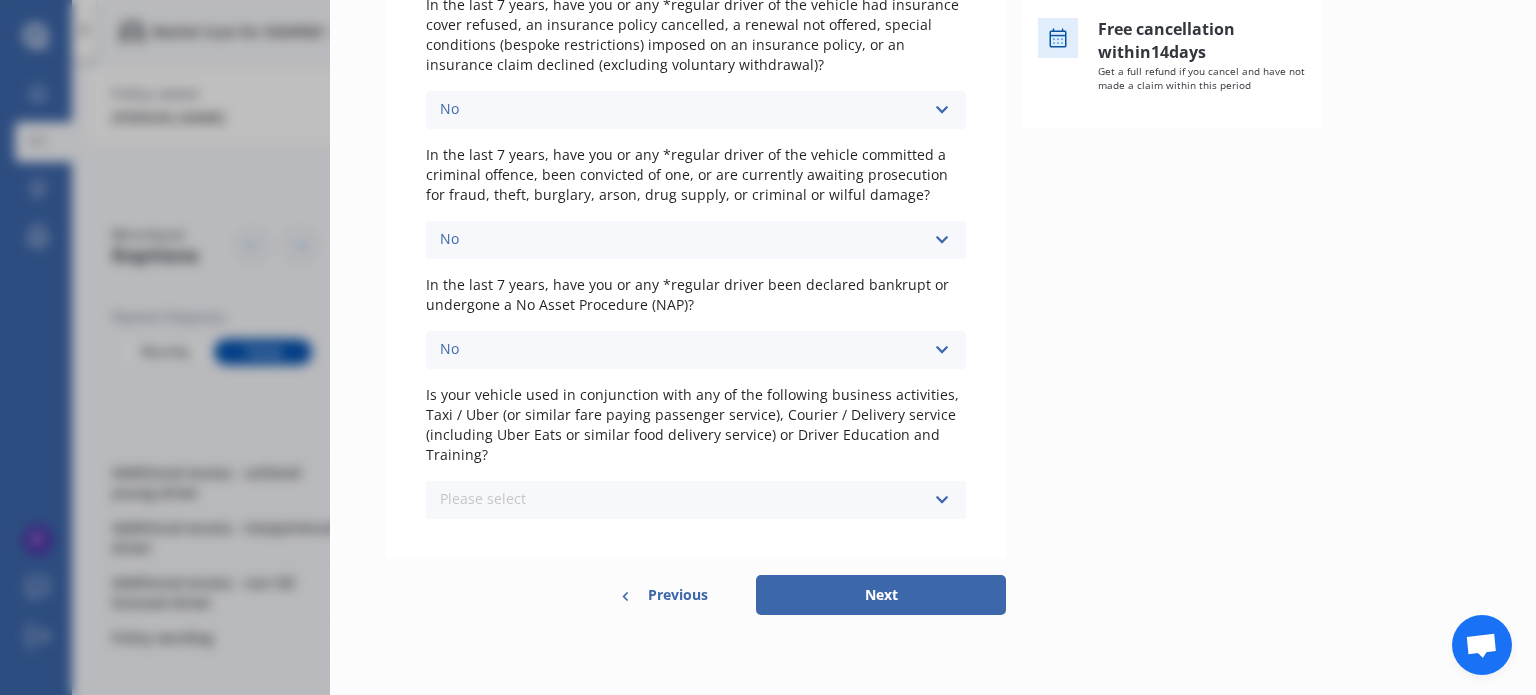 click at bounding box center [941, 500] 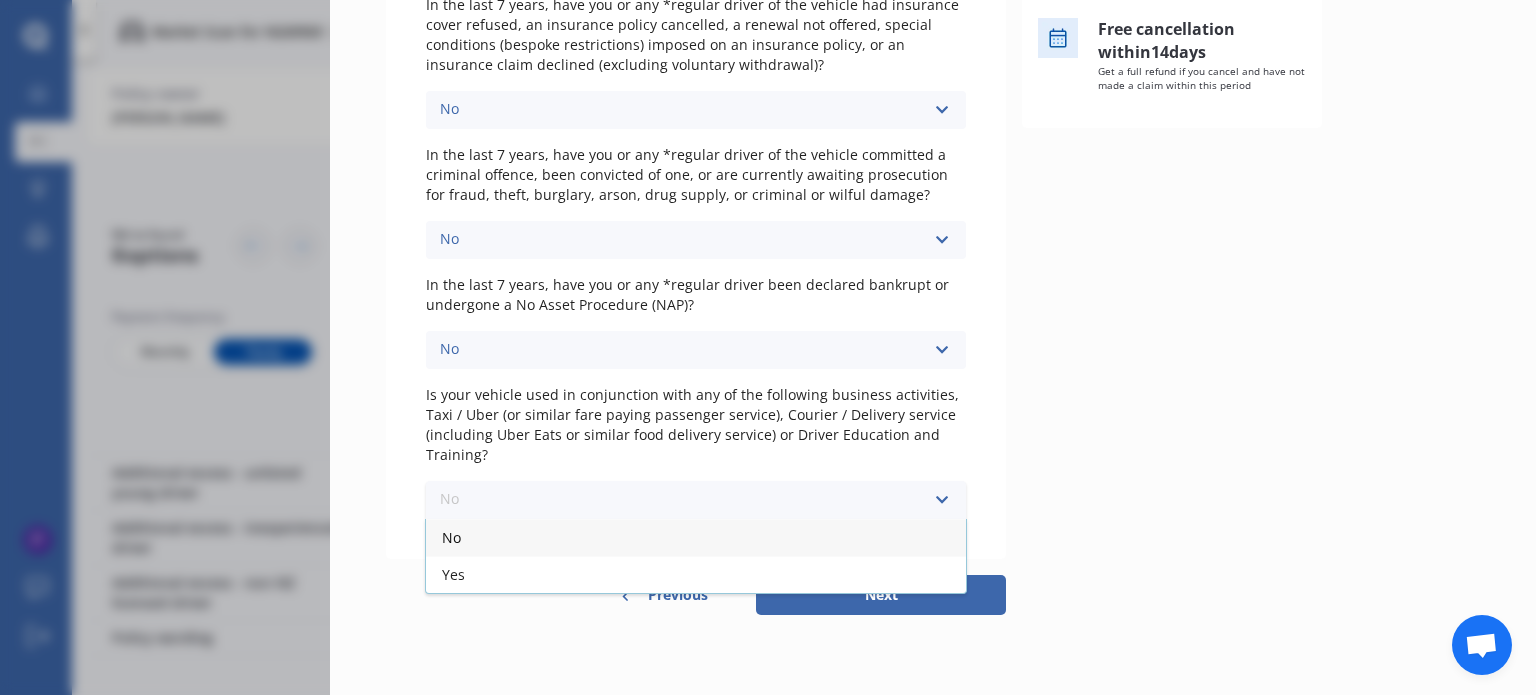 click on "No" at bounding box center (696, 537) 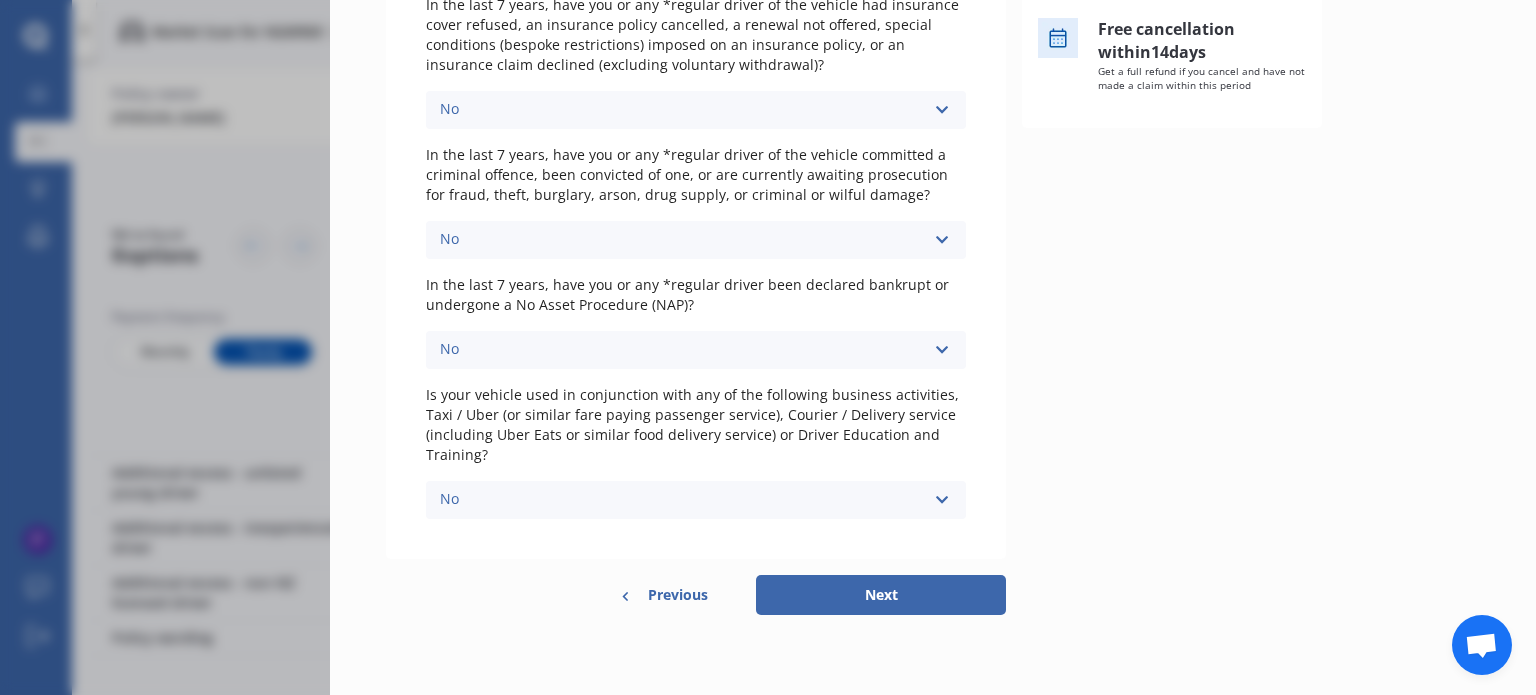 click on "Next" at bounding box center [881, 595] 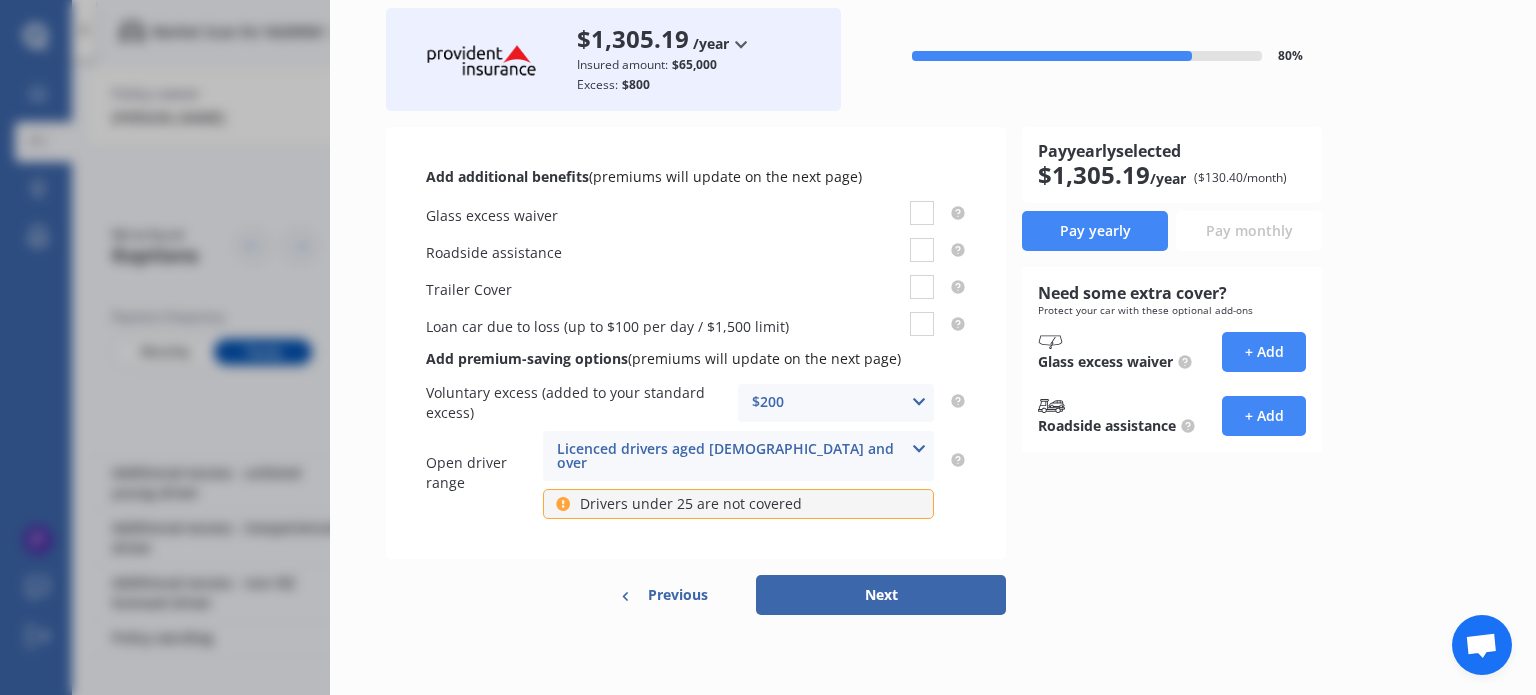 scroll, scrollTop: 0, scrollLeft: 0, axis: both 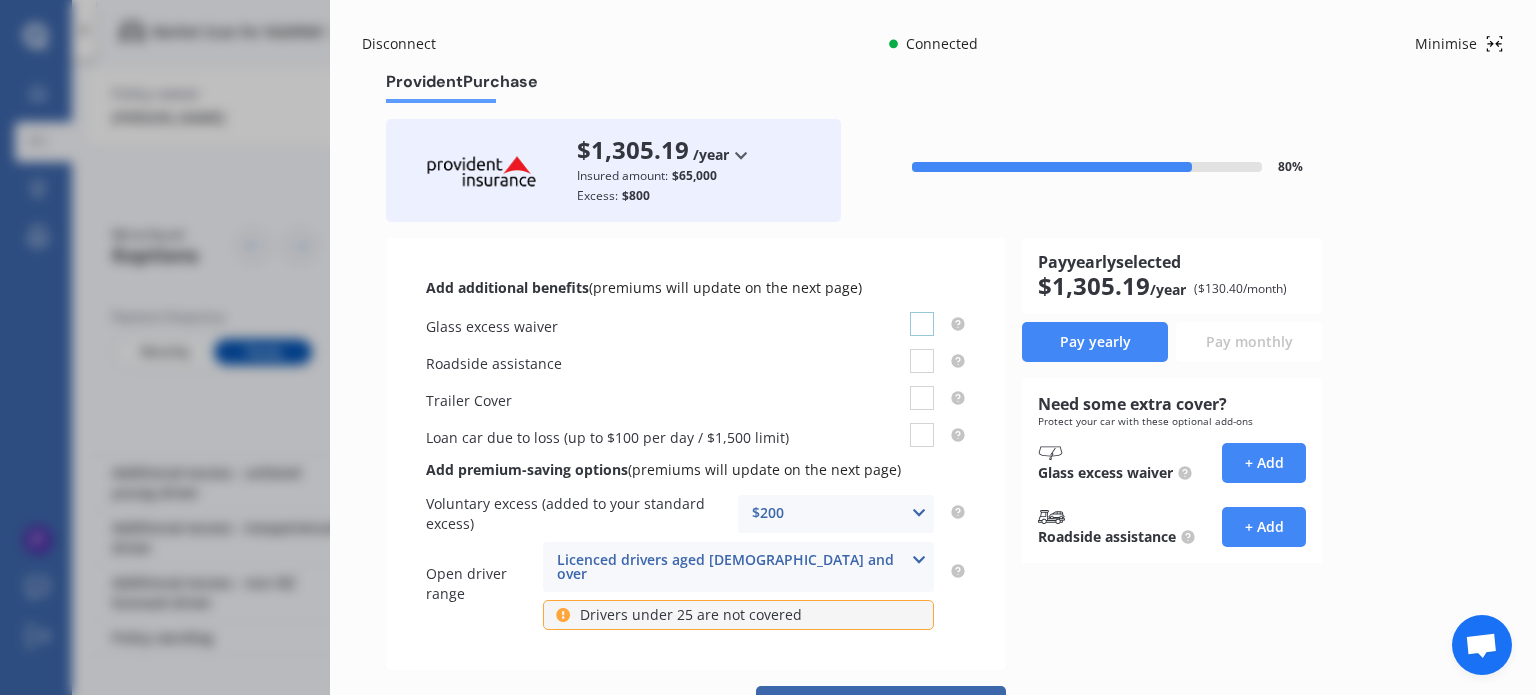 click at bounding box center (922, 312) 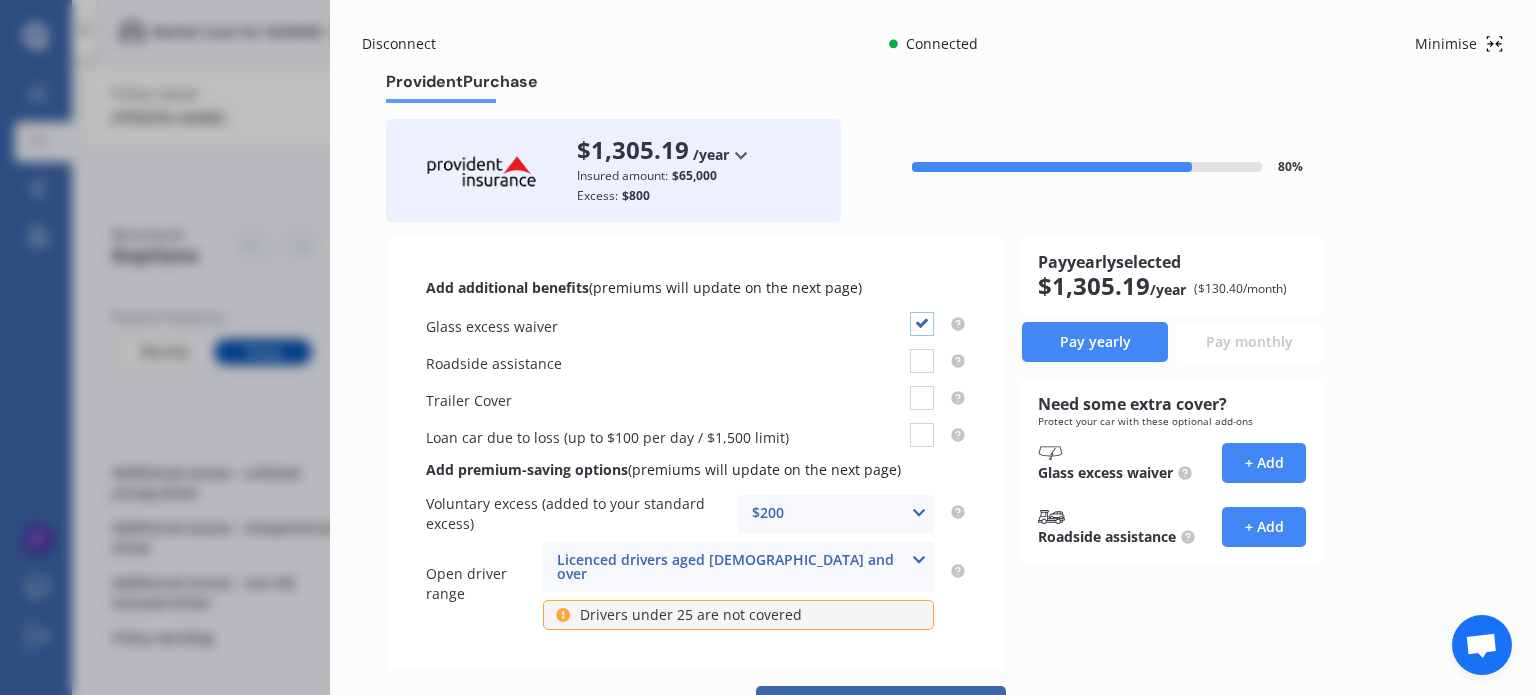 checkbox on "true" 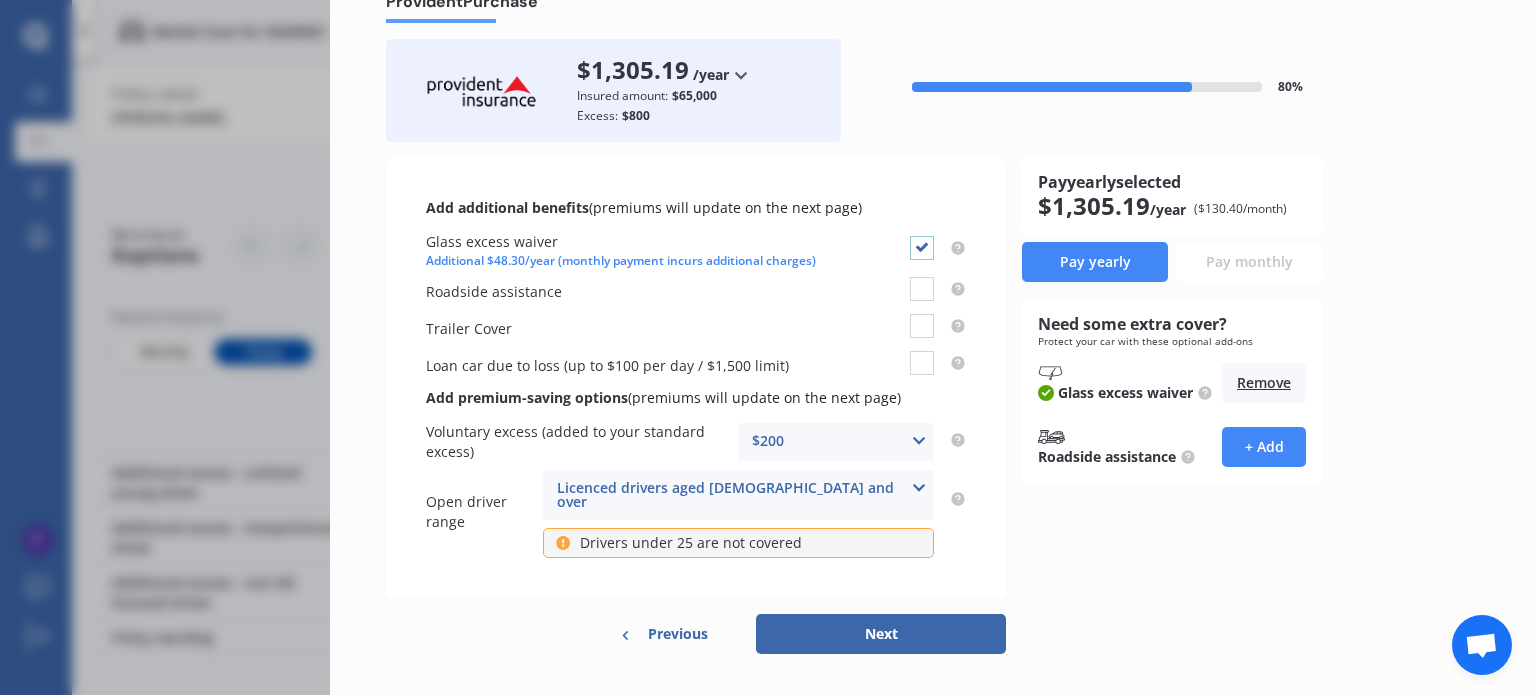 scroll, scrollTop: 108, scrollLeft: 0, axis: vertical 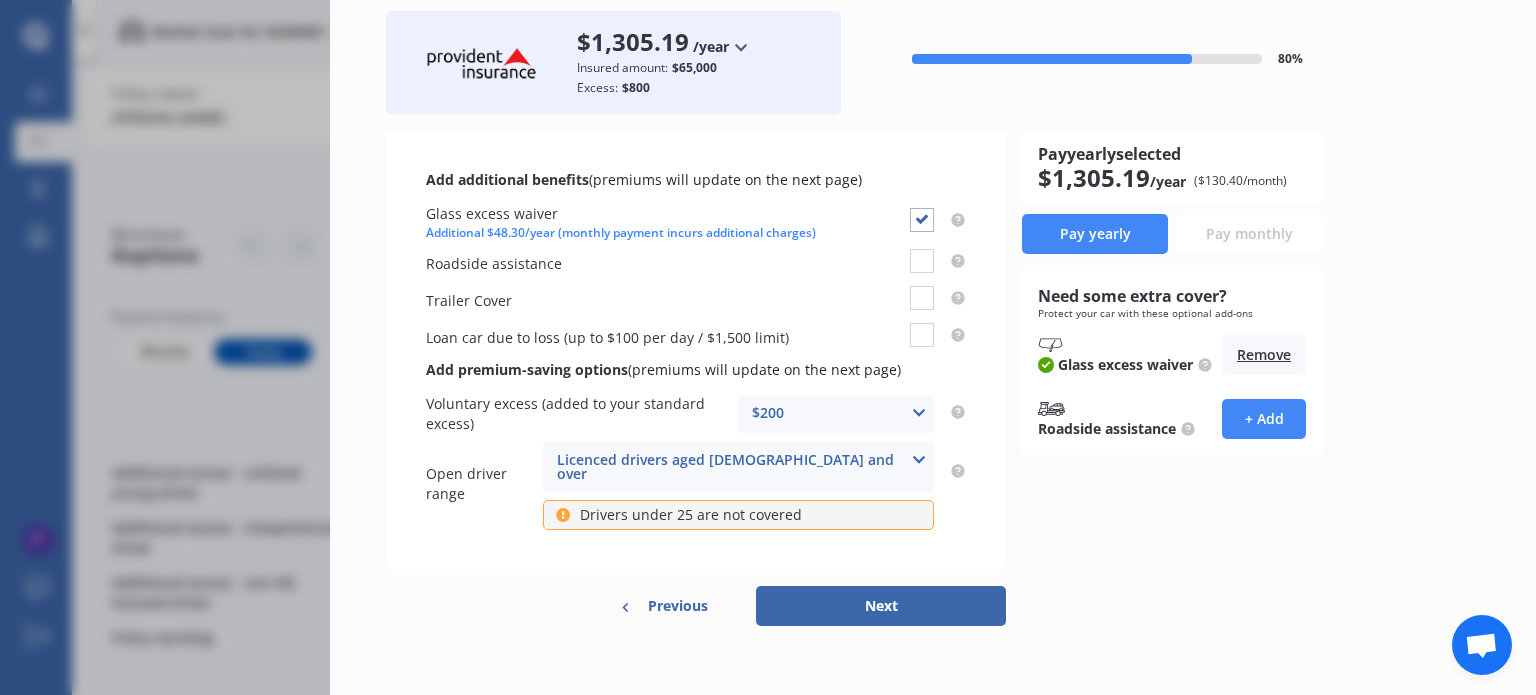 click at bounding box center (919, 413) 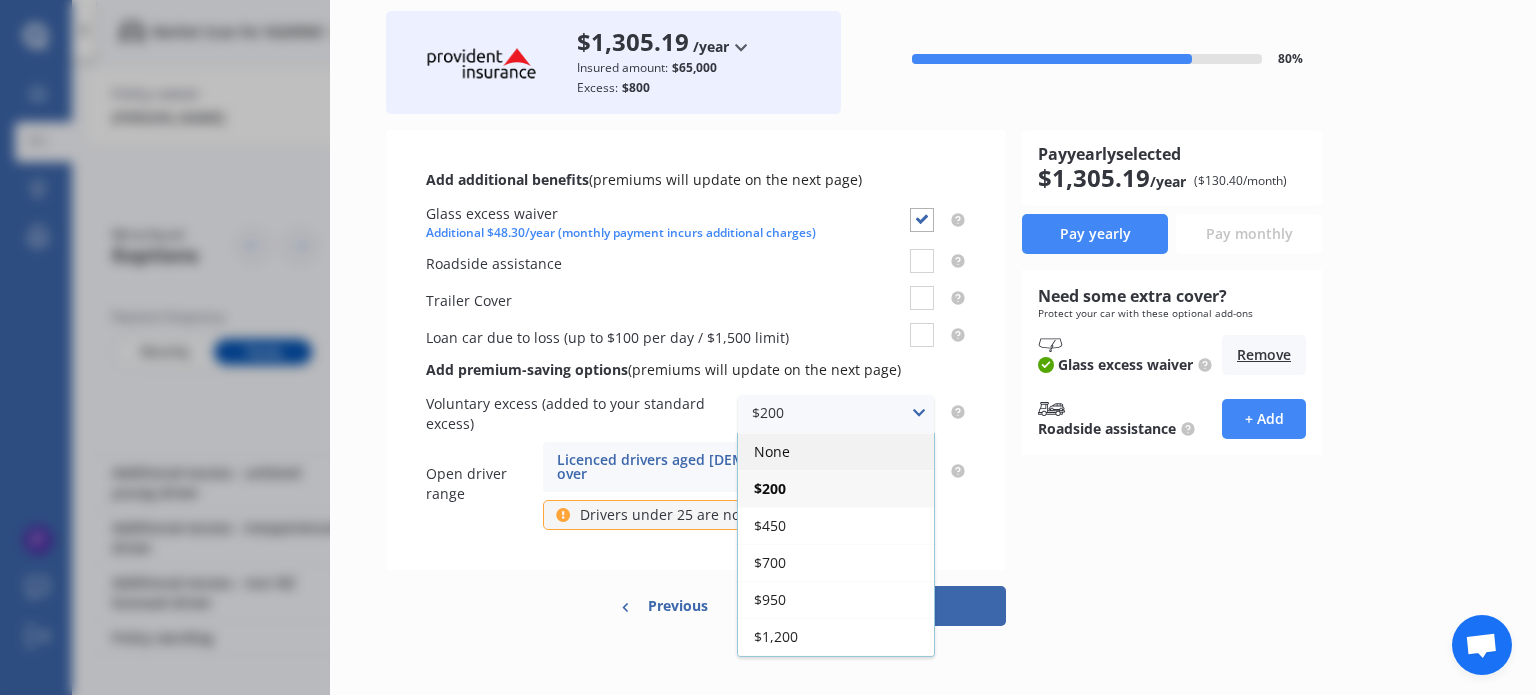 click on "None" at bounding box center (836, 451) 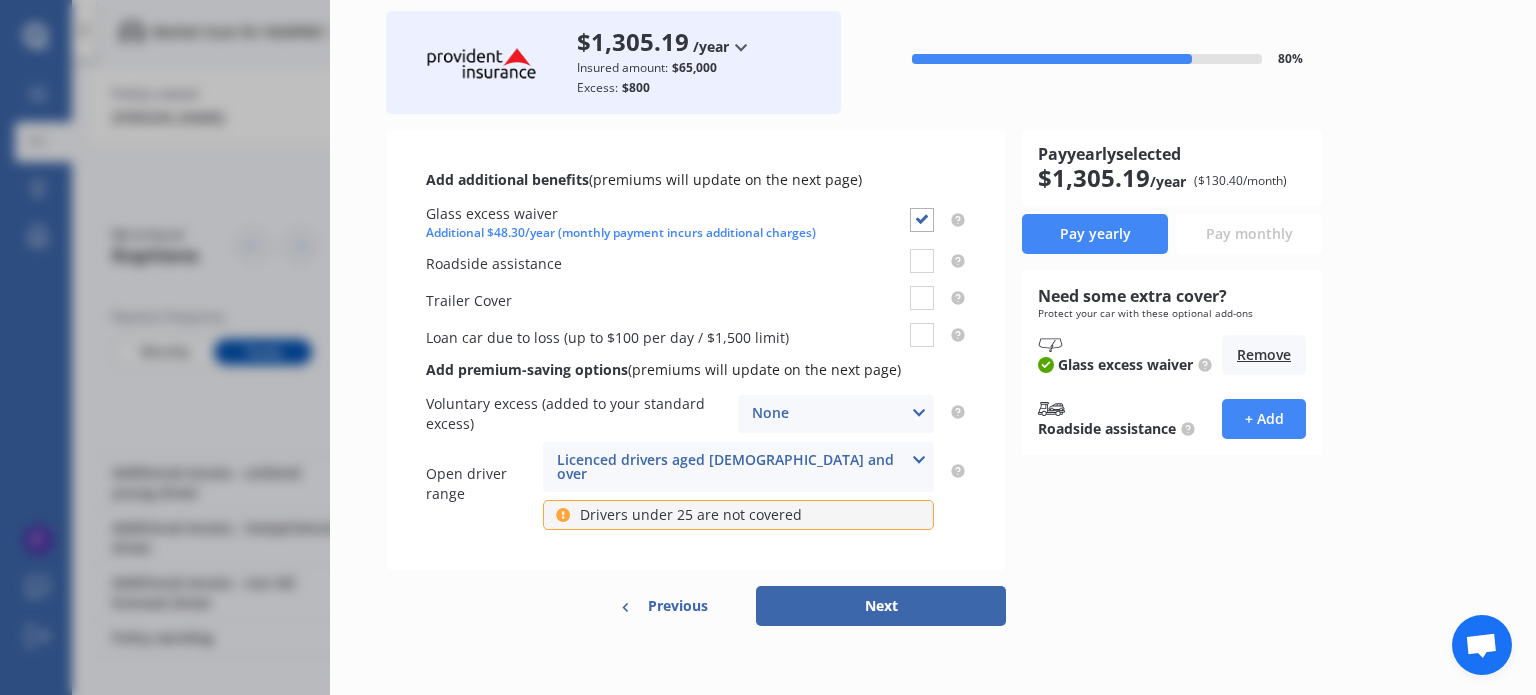click at bounding box center (919, 460) 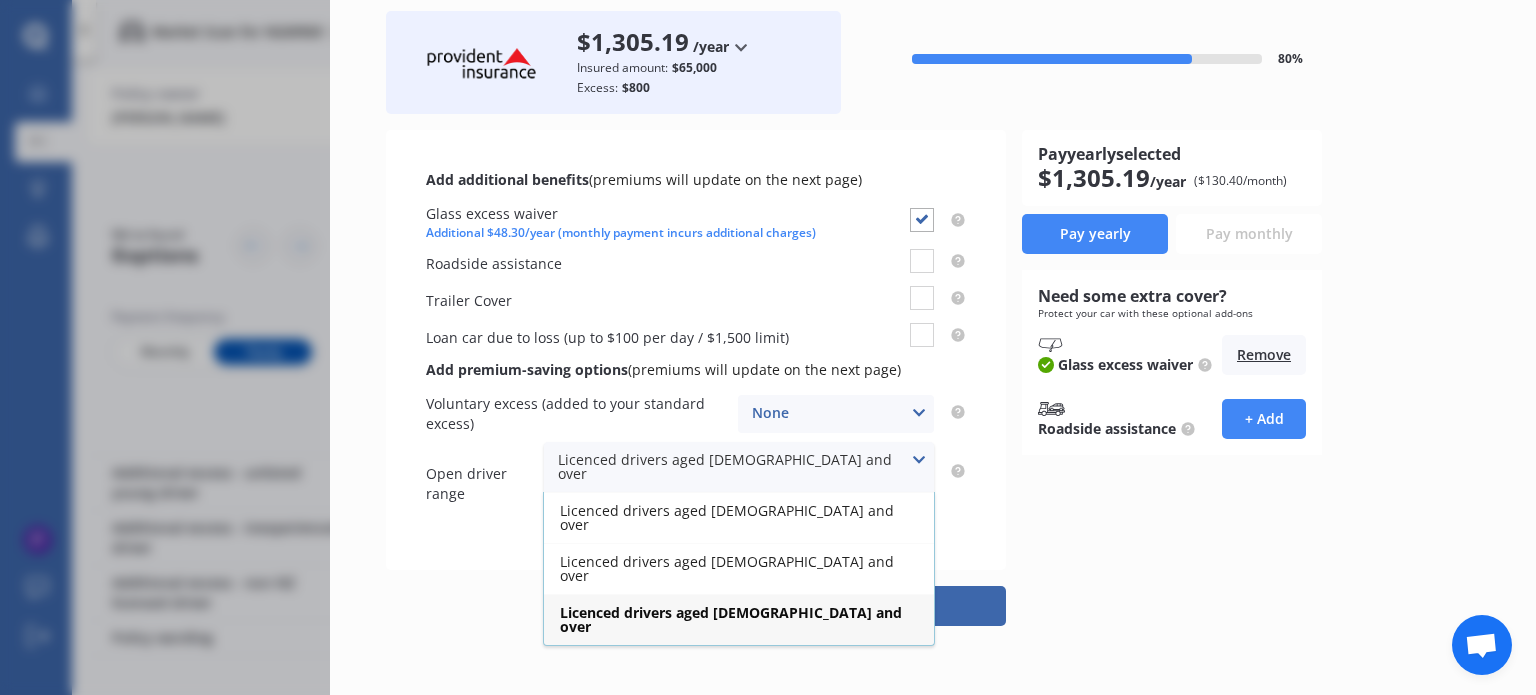 click on "Pay  yearly  selected $ 1,305.19 /year ($ 130.40 /month) Pay yearly Pay monthly Need some extra cover? Protect your car with these optional add-ons Glass excess waiver Remove Roadside assistance + Add" at bounding box center [1251, 350] 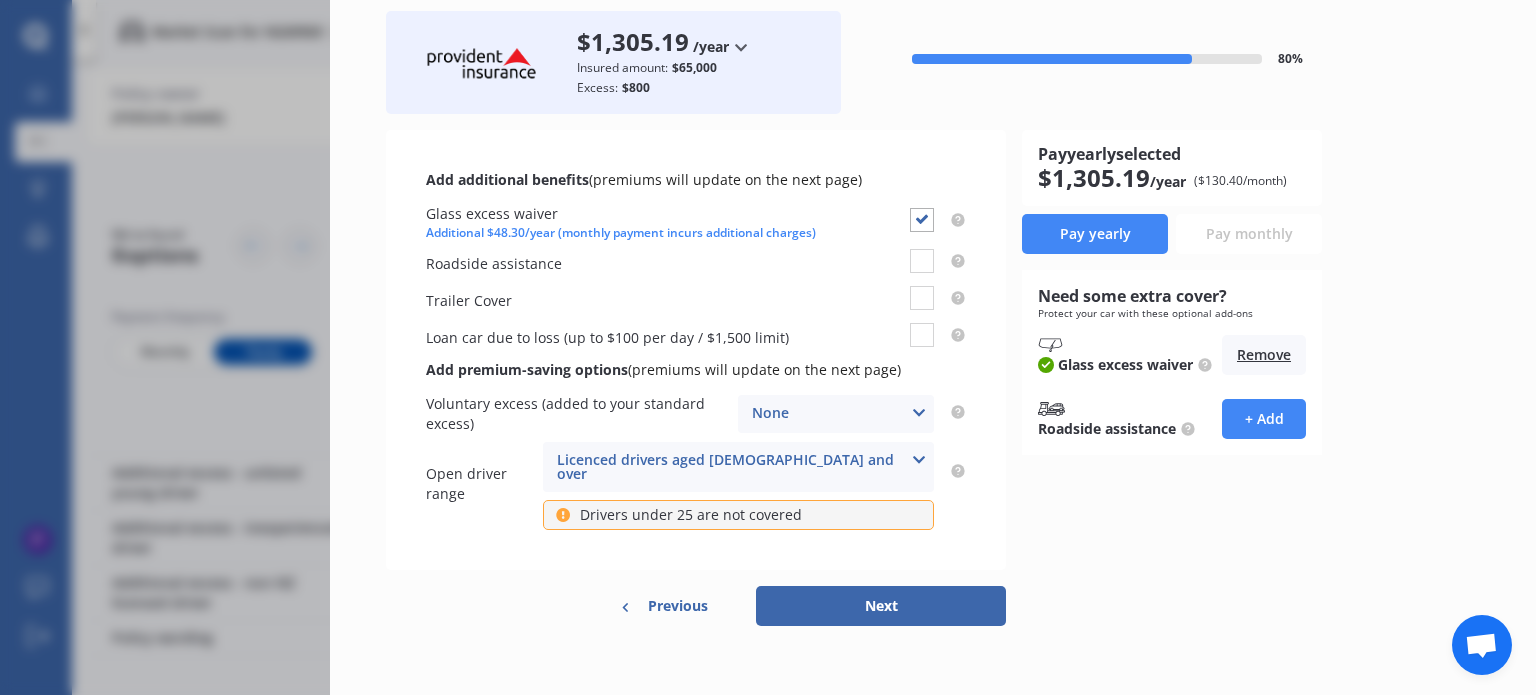 click on "Next" at bounding box center (881, 606) 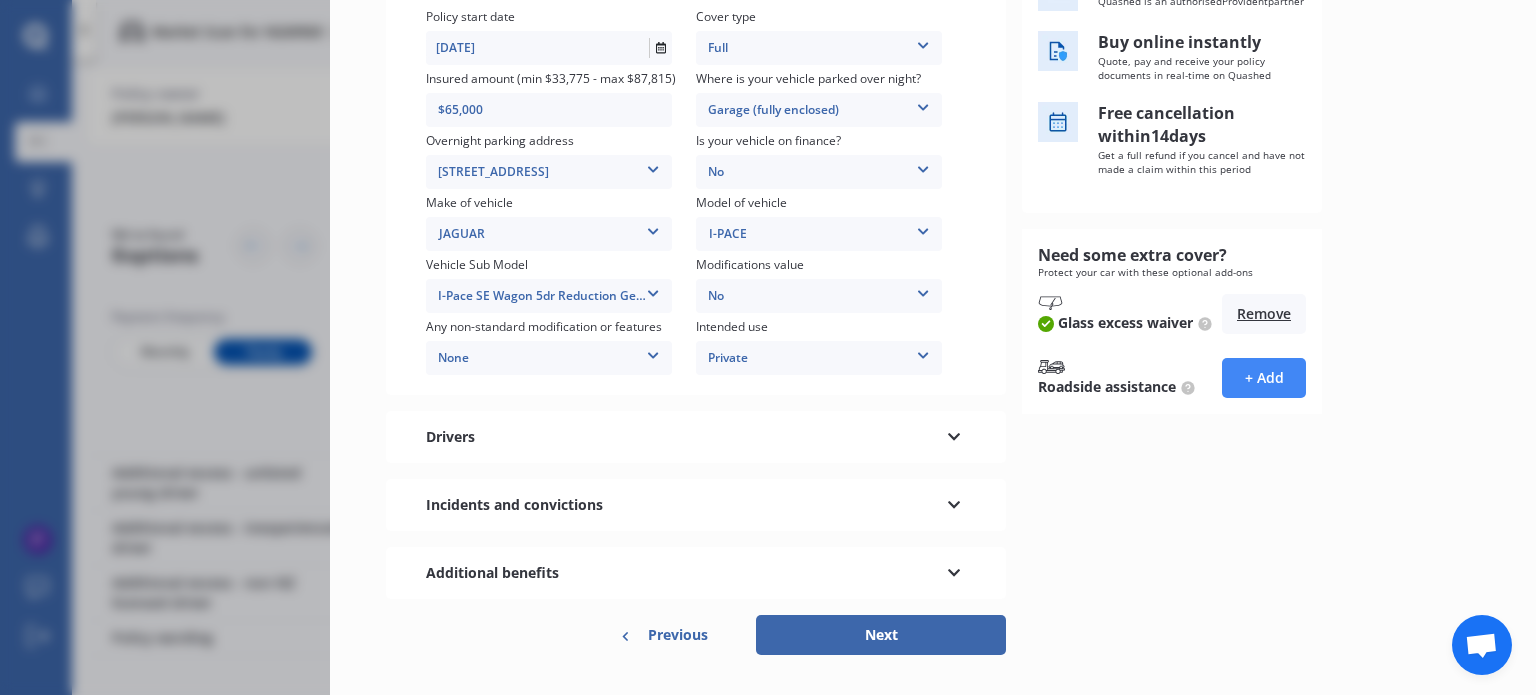scroll, scrollTop: 323, scrollLeft: 0, axis: vertical 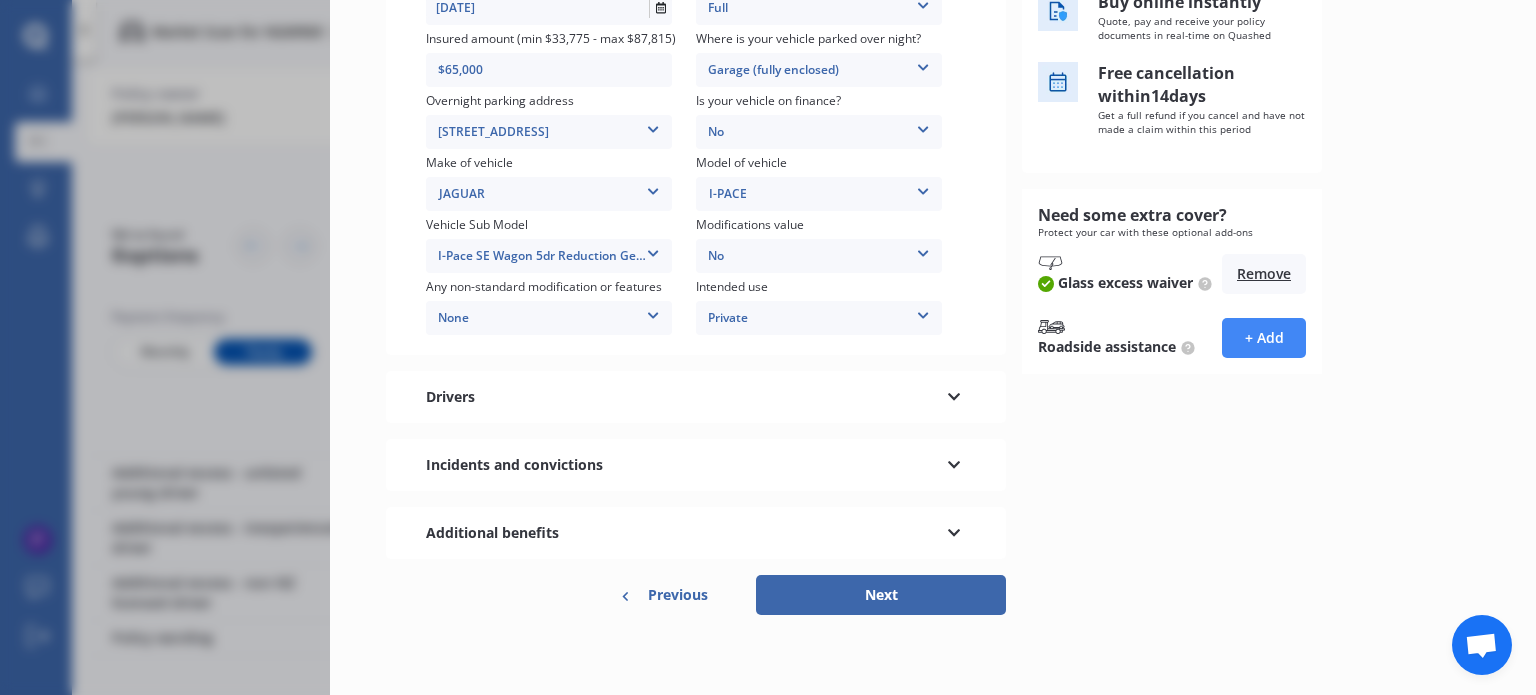 click at bounding box center [954, 530] 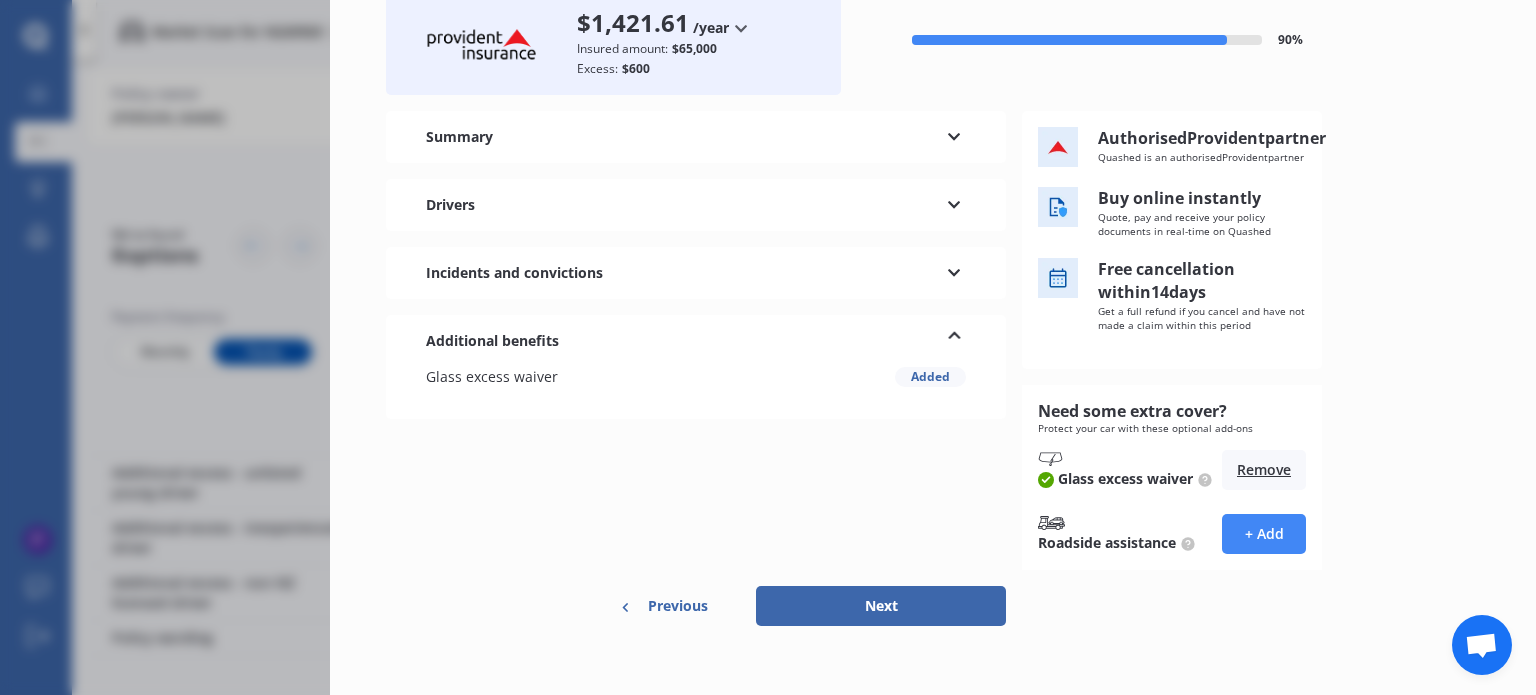 scroll, scrollTop: 93, scrollLeft: 0, axis: vertical 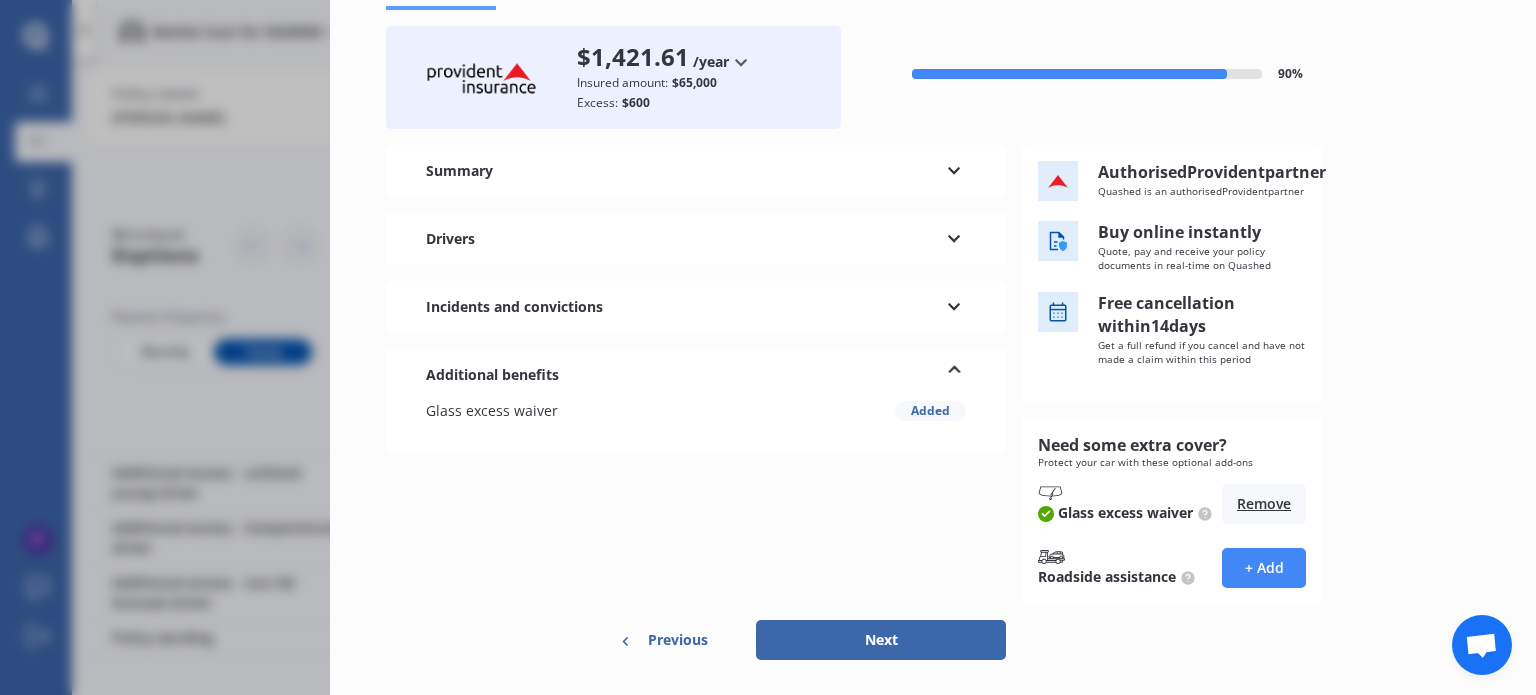 click on "Previous" at bounding box center (678, 640) 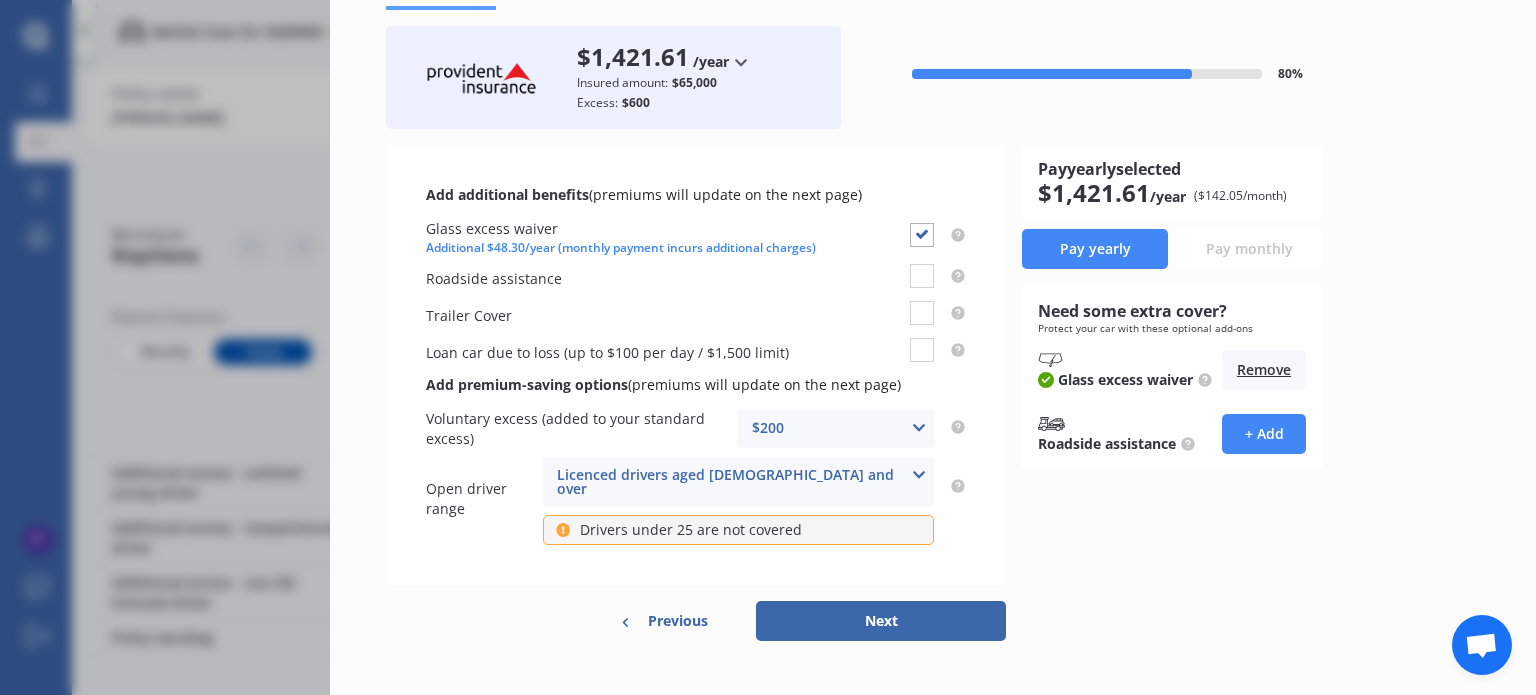 click on "Next" at bounding box center (881, 621) 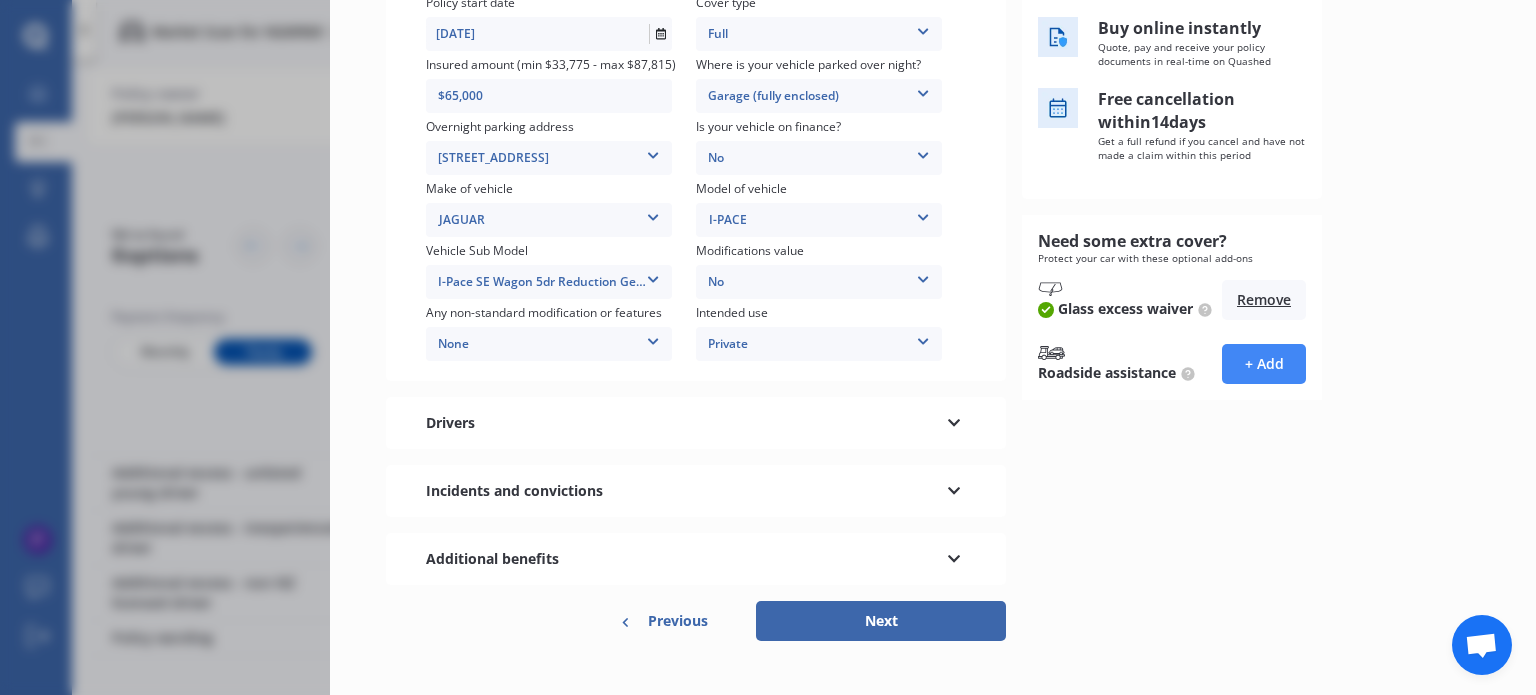 scroll, scrollTop: 323, scrollLeft: 0, axis: vertical 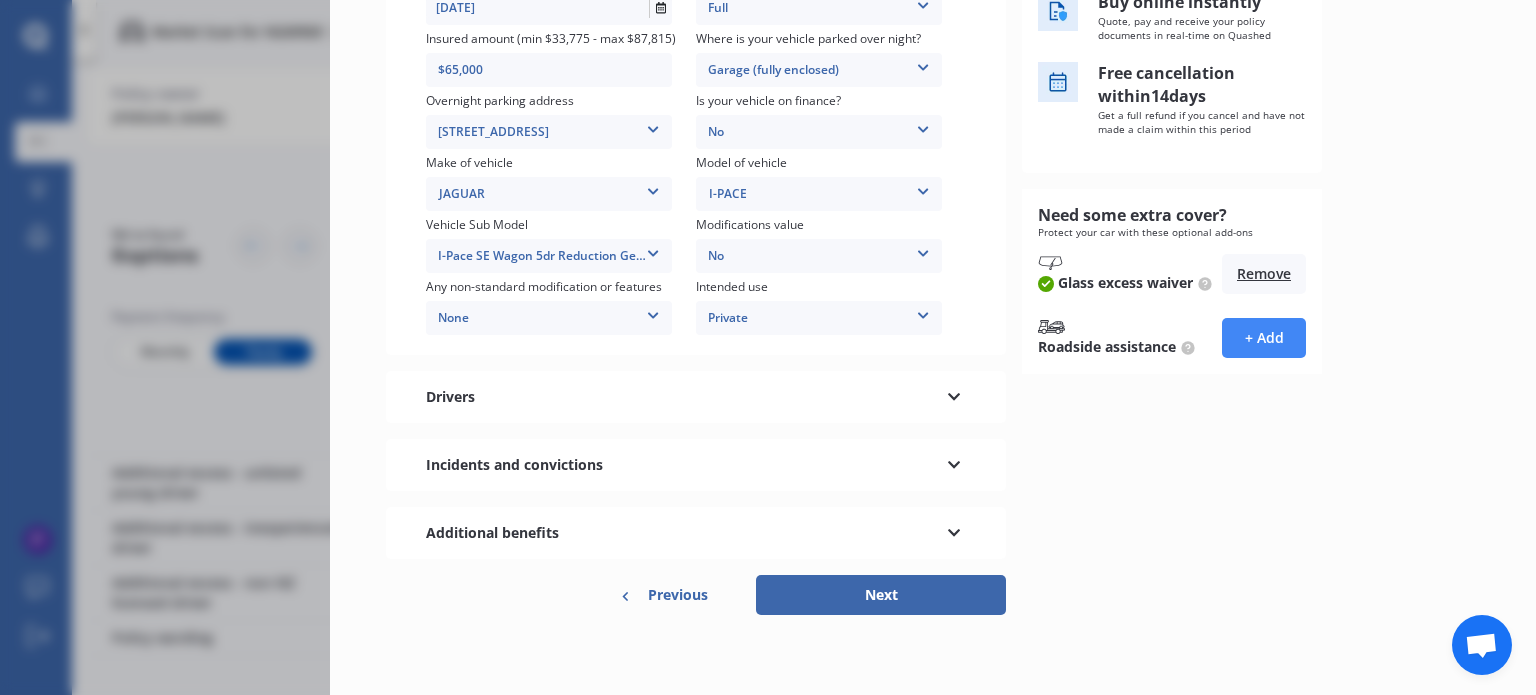 click on "Next" at bounding box center (881, 595) 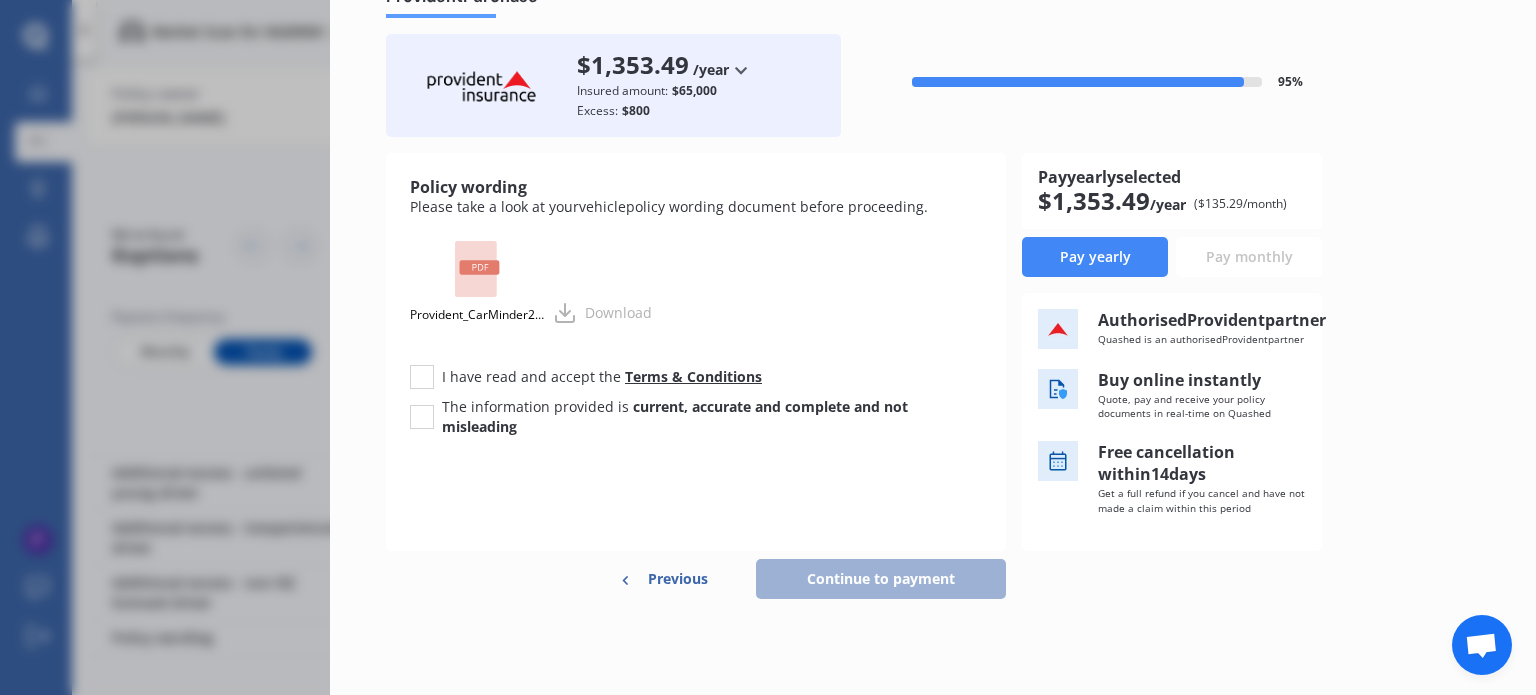scroll, scrollTop: 0, scrollLeft: 0, axis: both 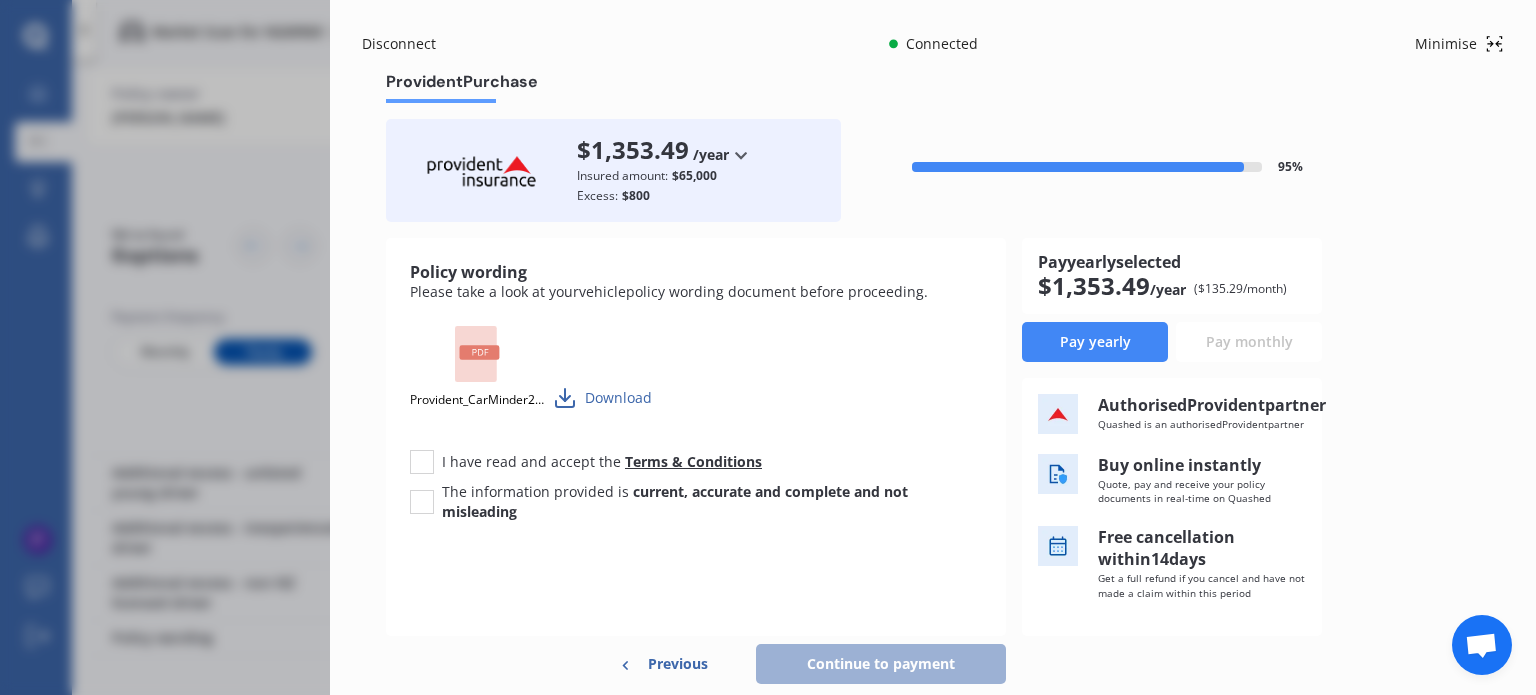click 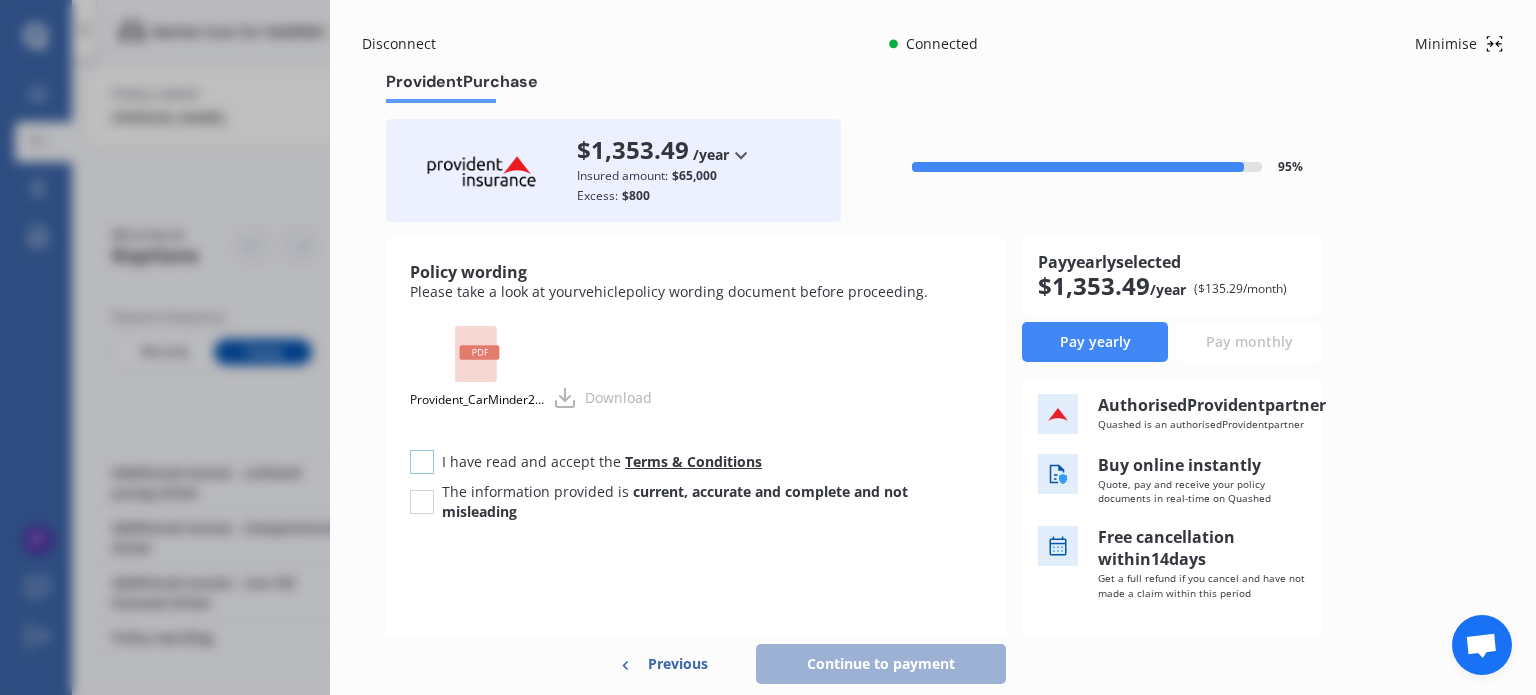 click at bounding box center [422, 450] 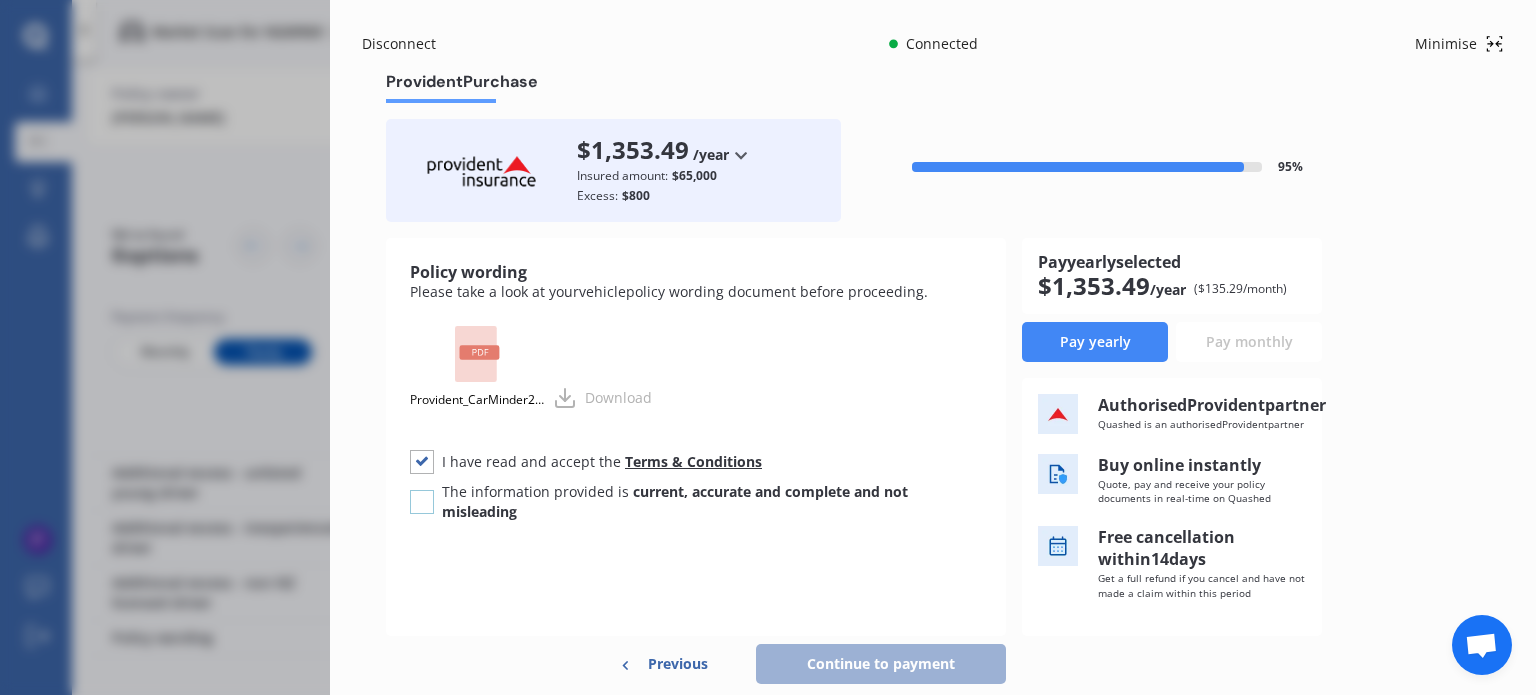 click at bounding box center (422, 490) 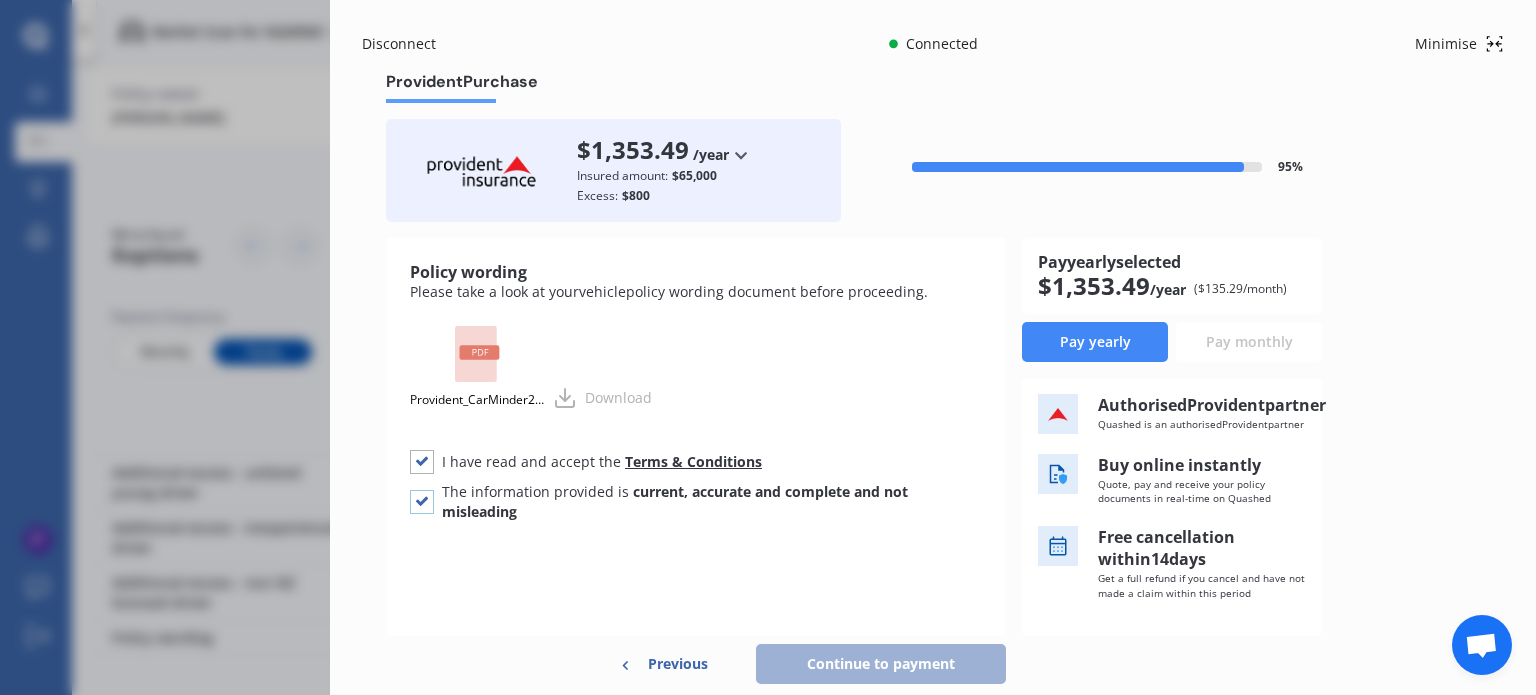 checkbox on "true" 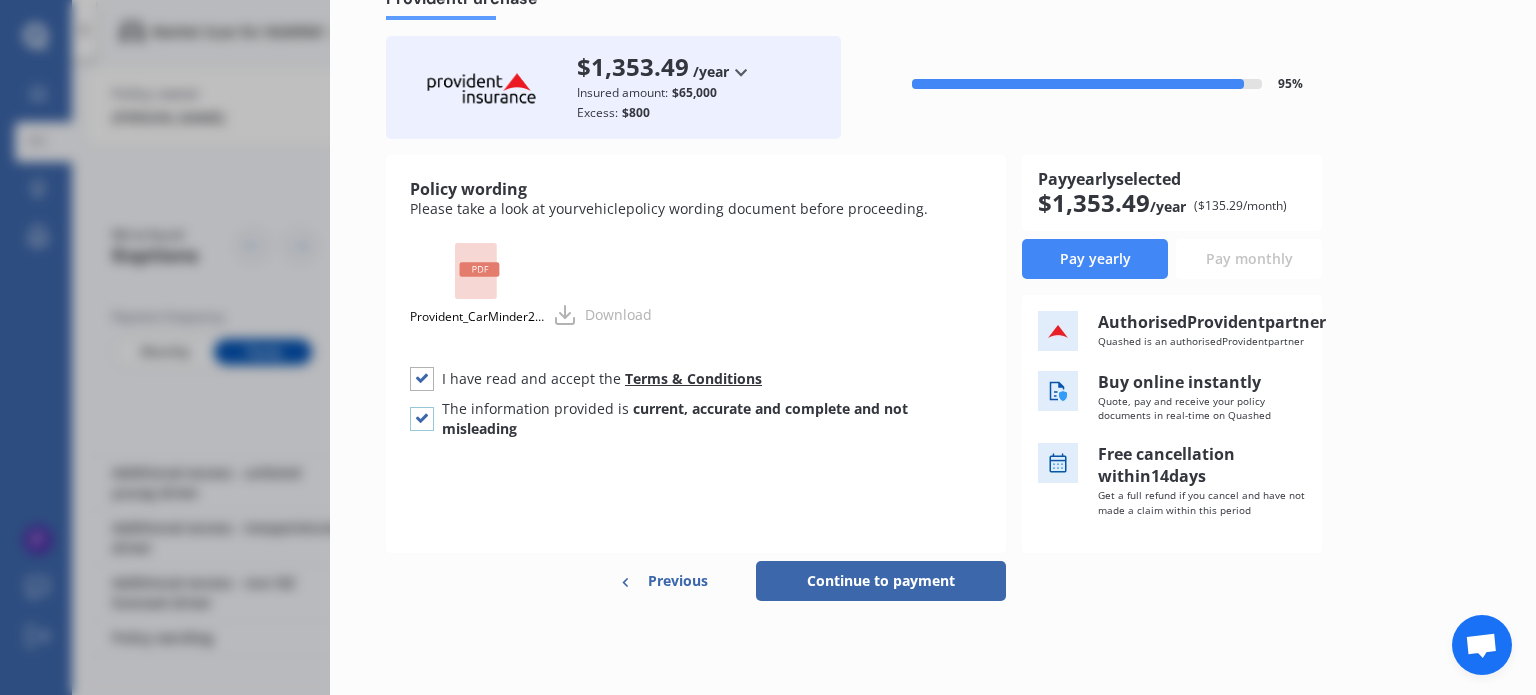 scroll, scrollTop: 104, scrollLeft: 0, axis: vertical 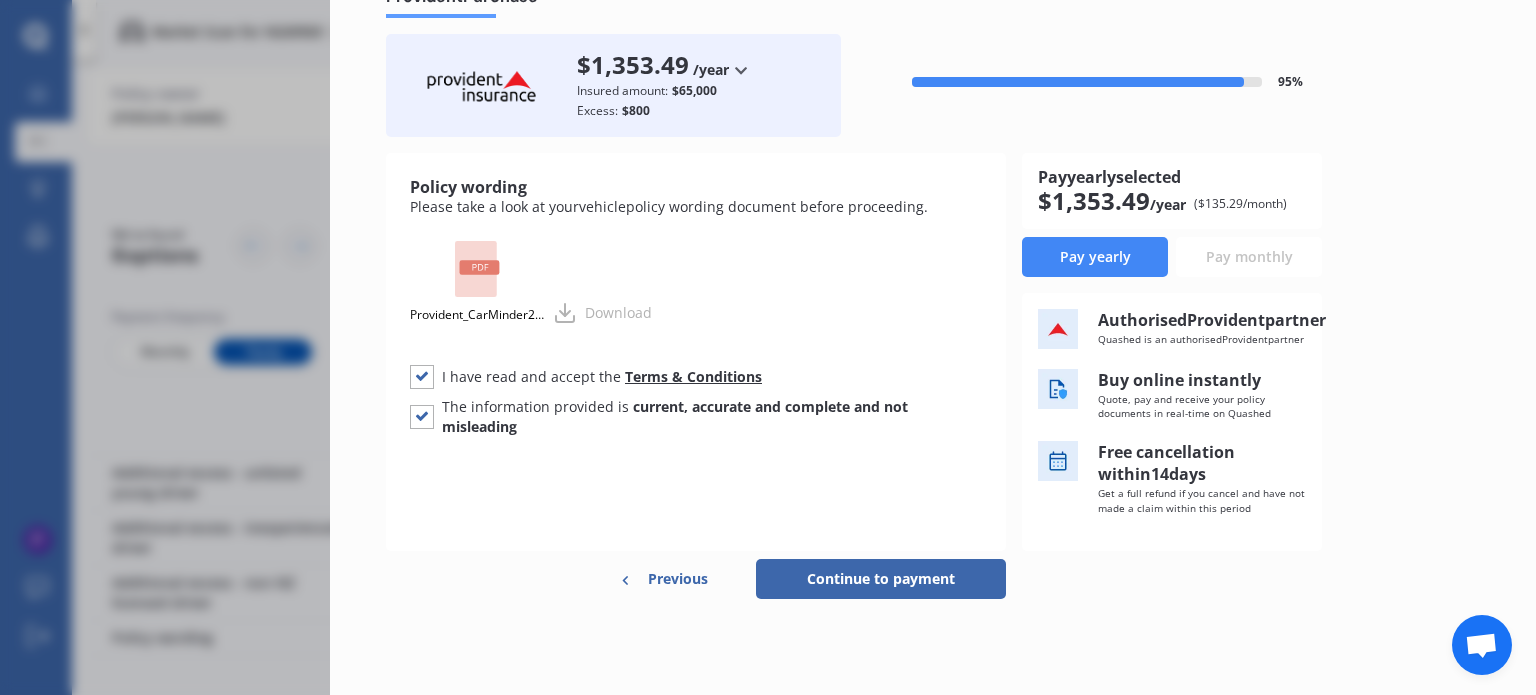 click on "Continue to payment" at bounding box center [881, 579] 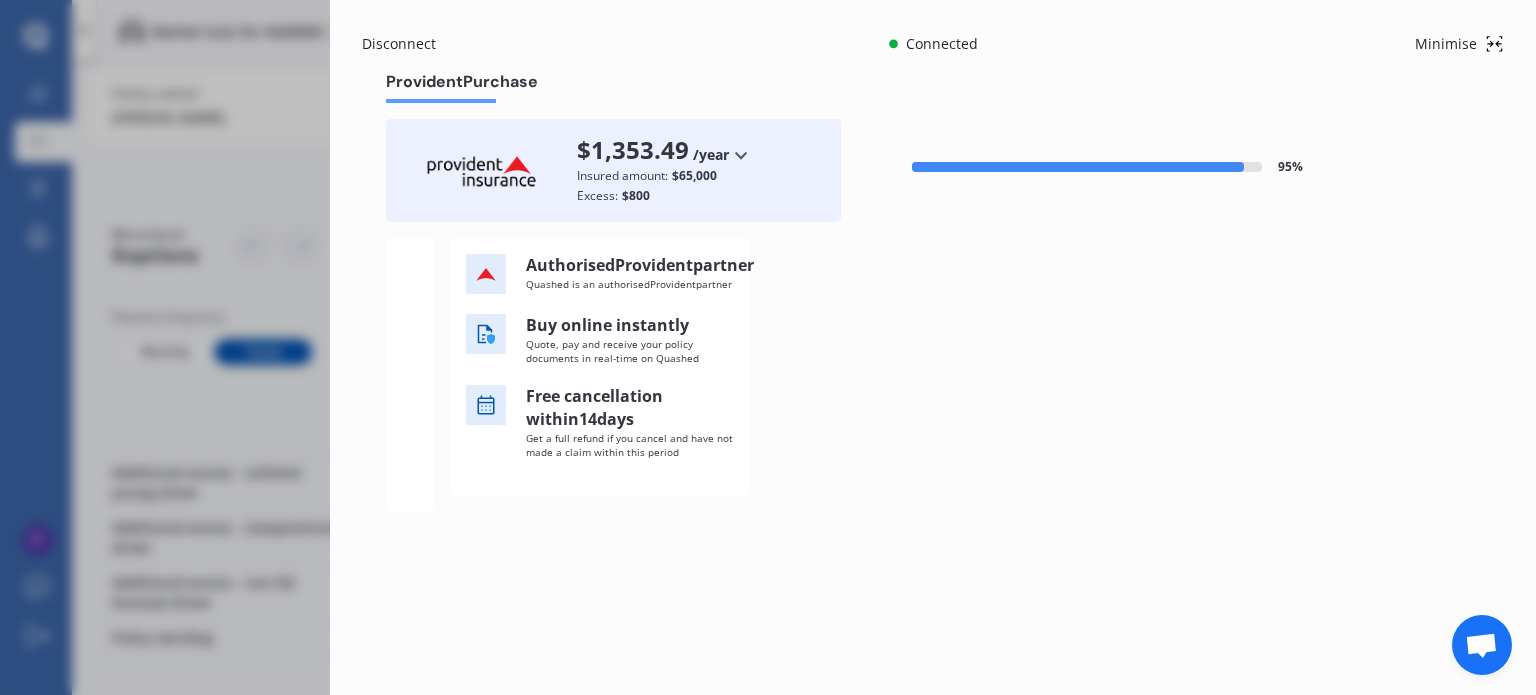 scroll, scrollTop: 0, scrollLeft: 0, axis: both 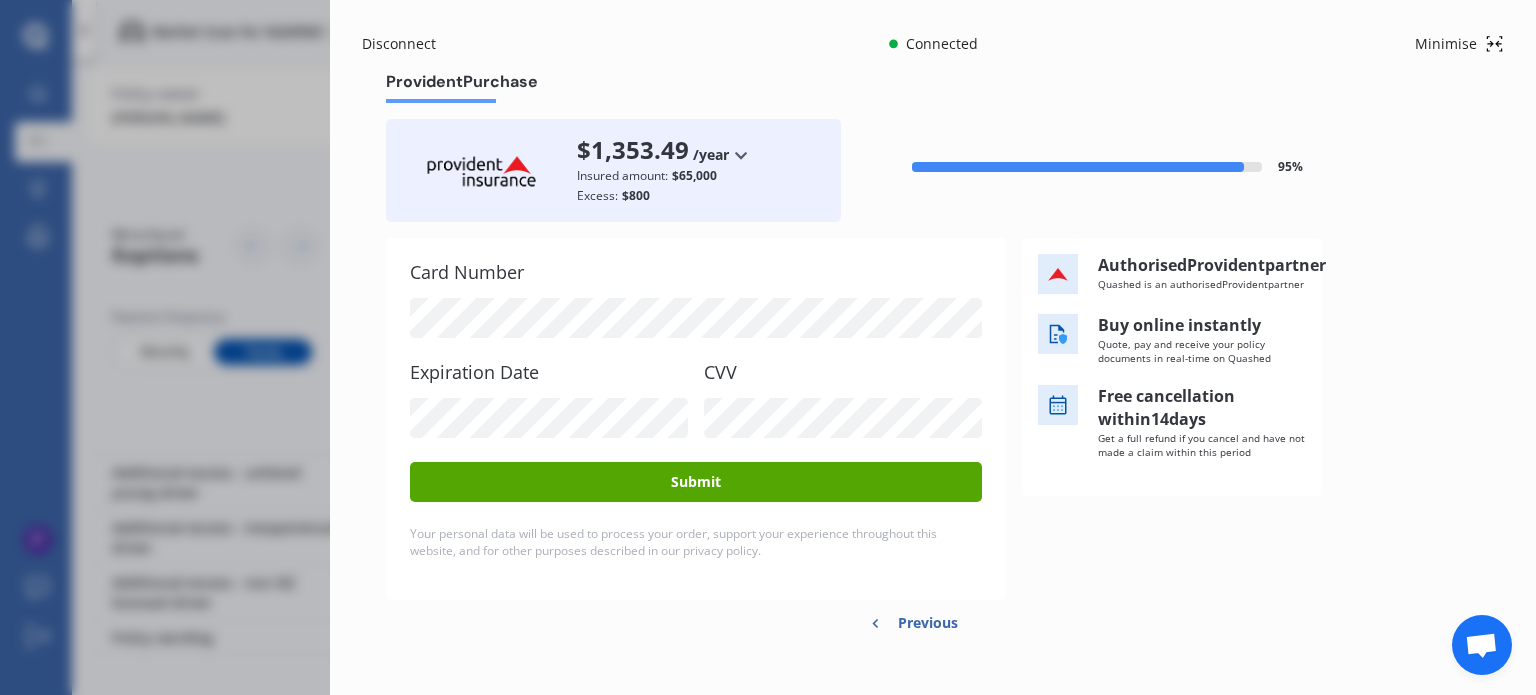 click on "Submit" at bounding box center (696, 482) 